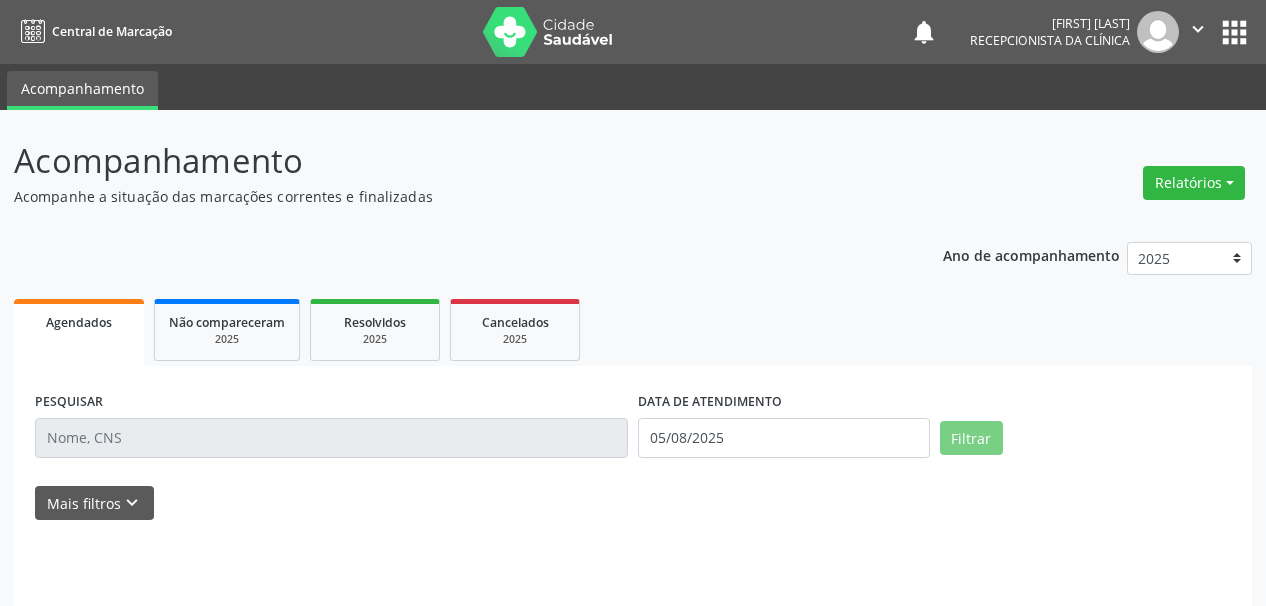 scroll, scrollTop: 0, scrollLeft: 0, axis: both 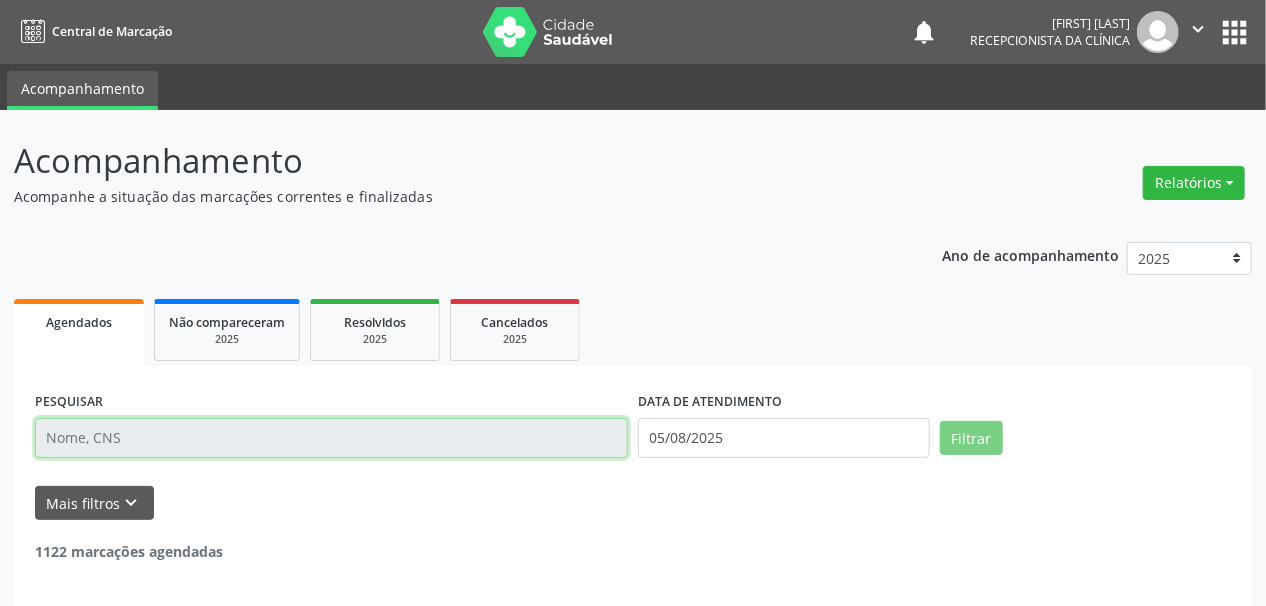 drag, startPoint x: 67, startPoint y: 429, endPoint x: 70, endPoint y: 440, distance: 11.401754 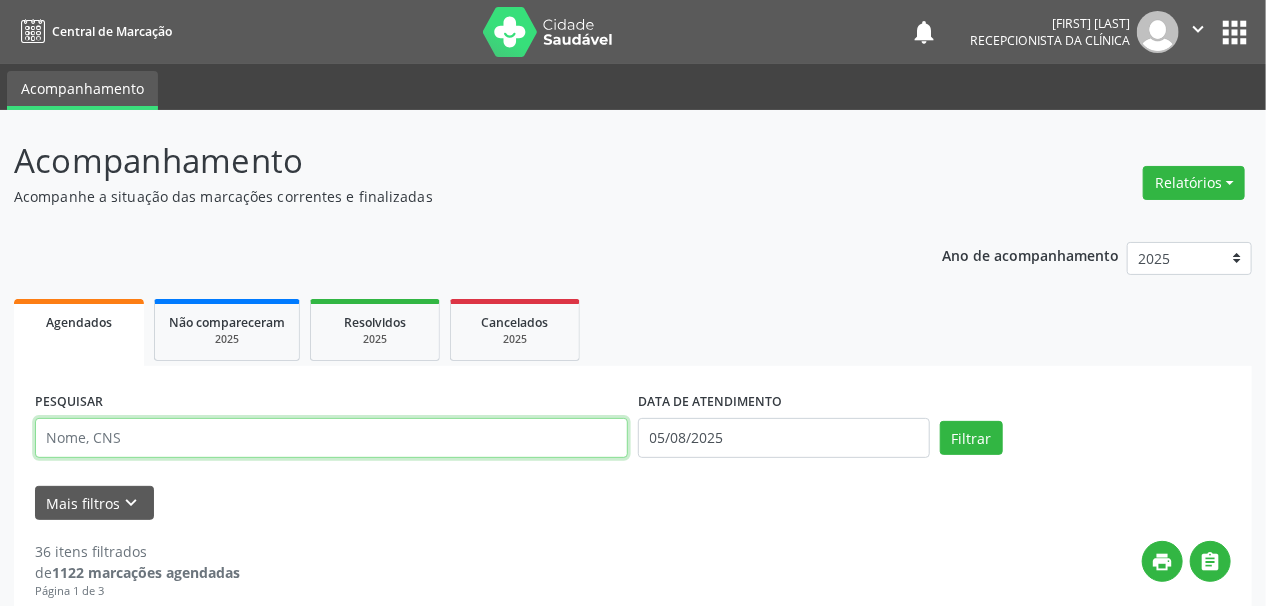 paste on "[FIRST] [LAST]" 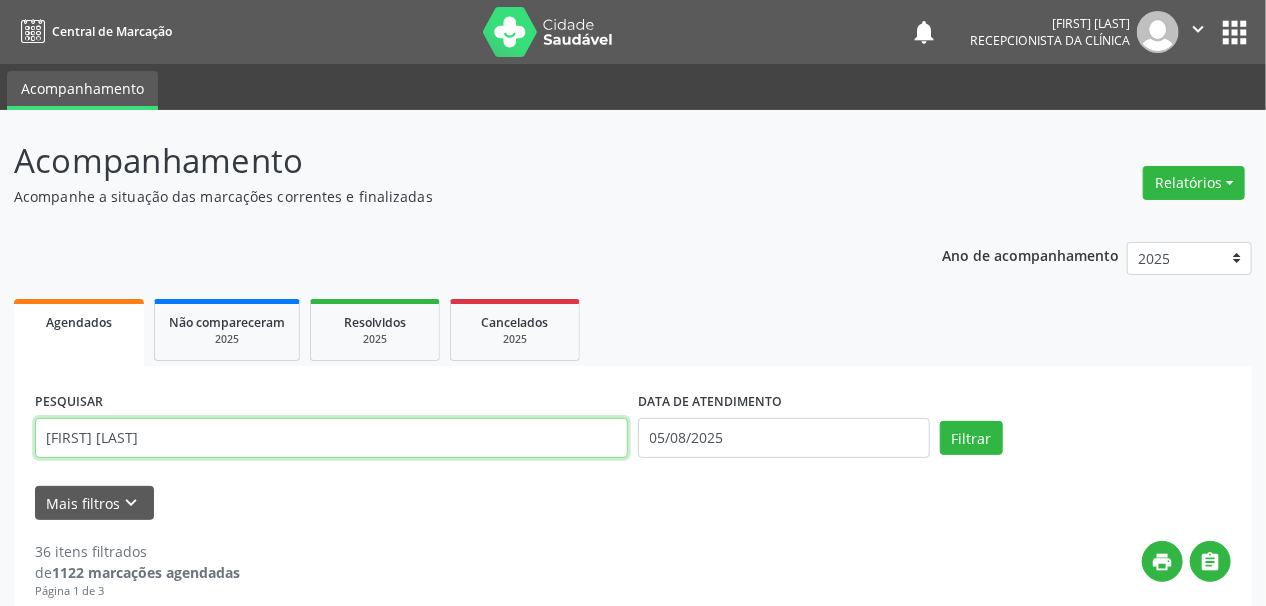 type on "[FIRST] [LAST]" 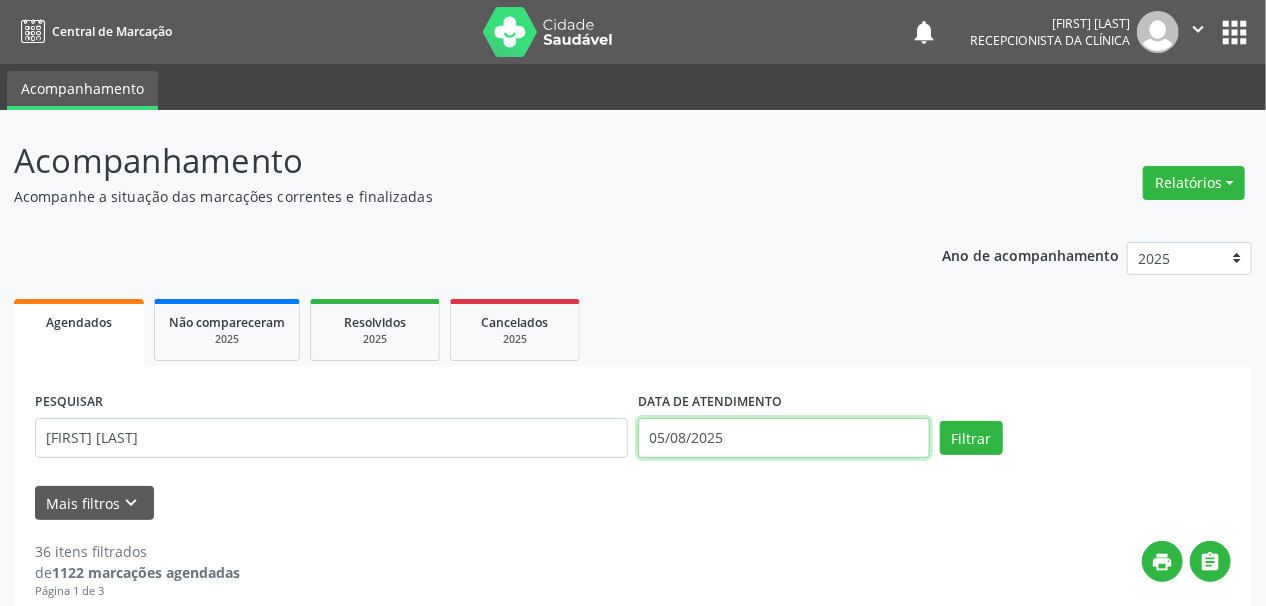 click on "05/08/2025" at bounding box center [784, 438] 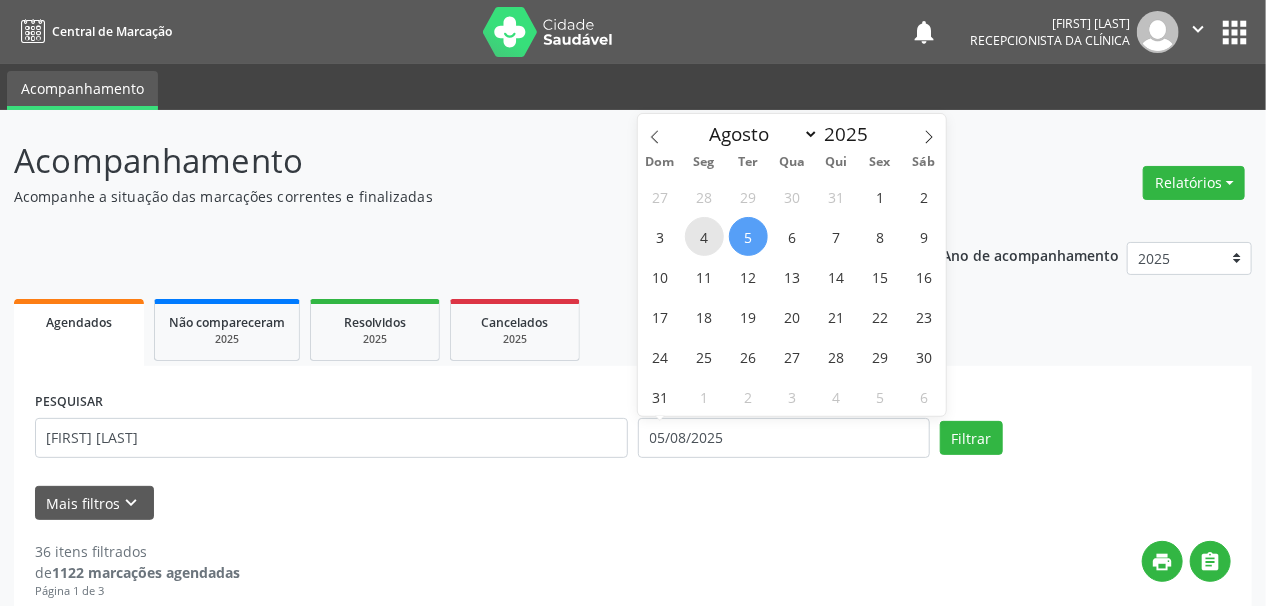 click on "4" at bounding box center [704, 236] 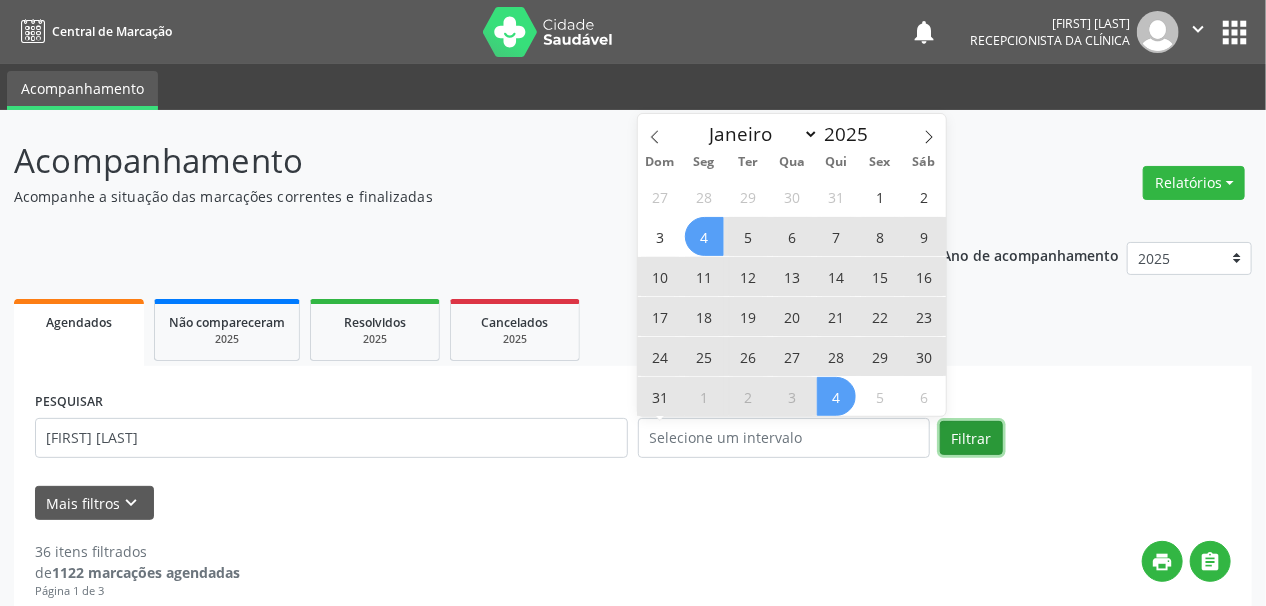 click on "Filtrar" at bounding box center (971, 438) 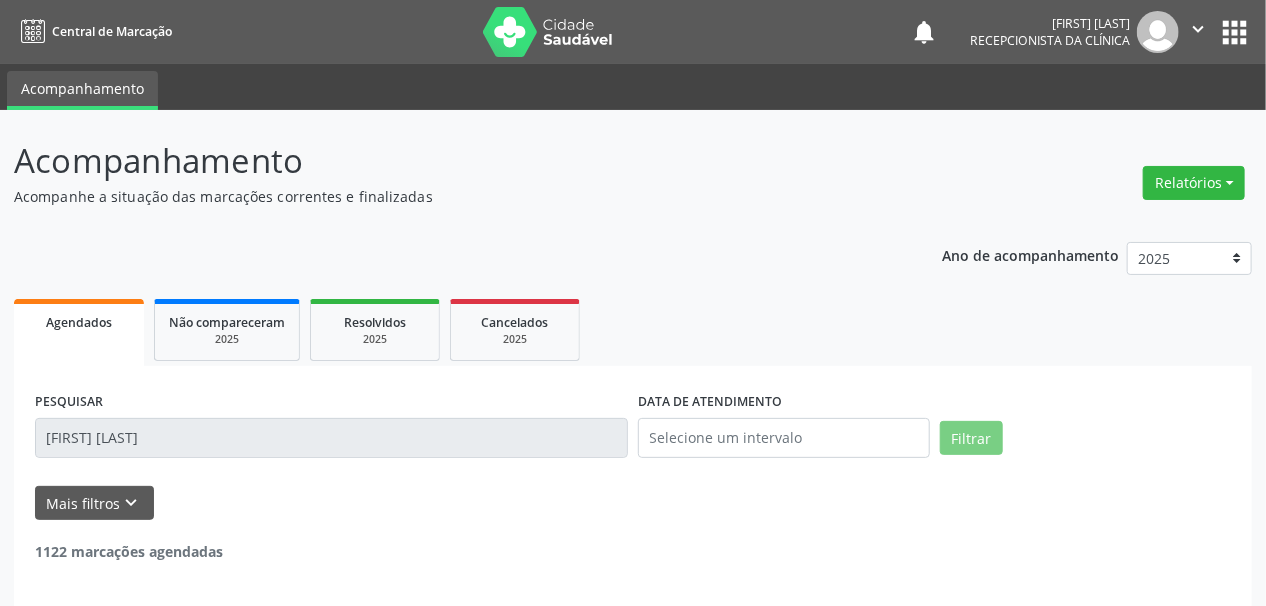 click on "PESQUISAR
[FIRST] [LAST]
DATA DE ATENDIMENTO
Filtrar
UNIDADE DE REFERÊNCIA
Selecione uma UBS
Todas as UBS   Usf do Mutirao   Usf Cohab   Usf Caicarinha da Penha Tauapiranga   Posto de Saude Bernardo Vieira   Usf Borborema   Usf Bom Jesus I   Usf Ipsep   Usf Sao Cristovao   Usf Santa Rita Bernardo Vieira   Usf Cagep   Usf Caxixola   Usf Bom Jesus II   Usf Malhada Cortada   Usf Alto da Conceicao   Usf Varzea Aabb   Usf Ipsep II   Usf Cohab II   Usf Varzinha   Usf Ipa Faz Nova   Usf Centro I   Usf Vila Bela   Usf Centro II   Usf Luanda Jardim   Usf Ipsep III   Posto de Saude Logradouro   Posto de Saude Poco da Cerca   Posto de Saude de Juazeirinho   Central Regional de Rede de Frio Xi Geres   Hospital Eduardo Campos   Rede de Atencao Ao Covid 19 Leitos de Retaguarda Municipal   Posto de Saude Malhada da Areia   Posto de Saude Malhada do Jua   Vigilancia Epidemiologica" at bounding box center [633, 453] 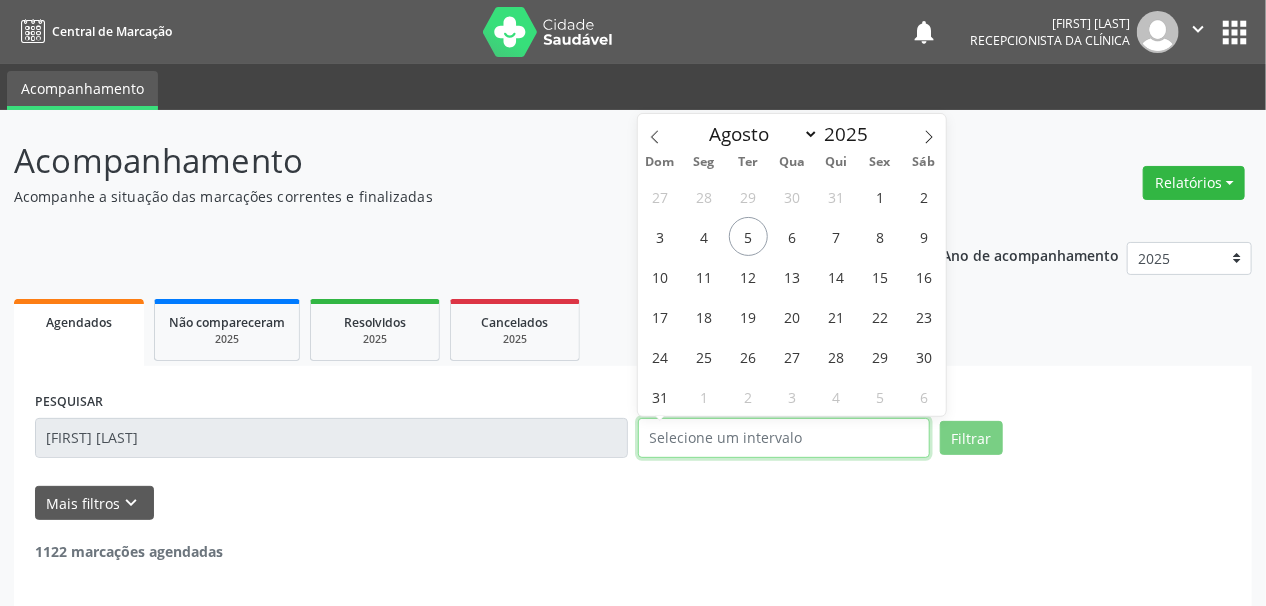 click at bounding box center (784, 438) 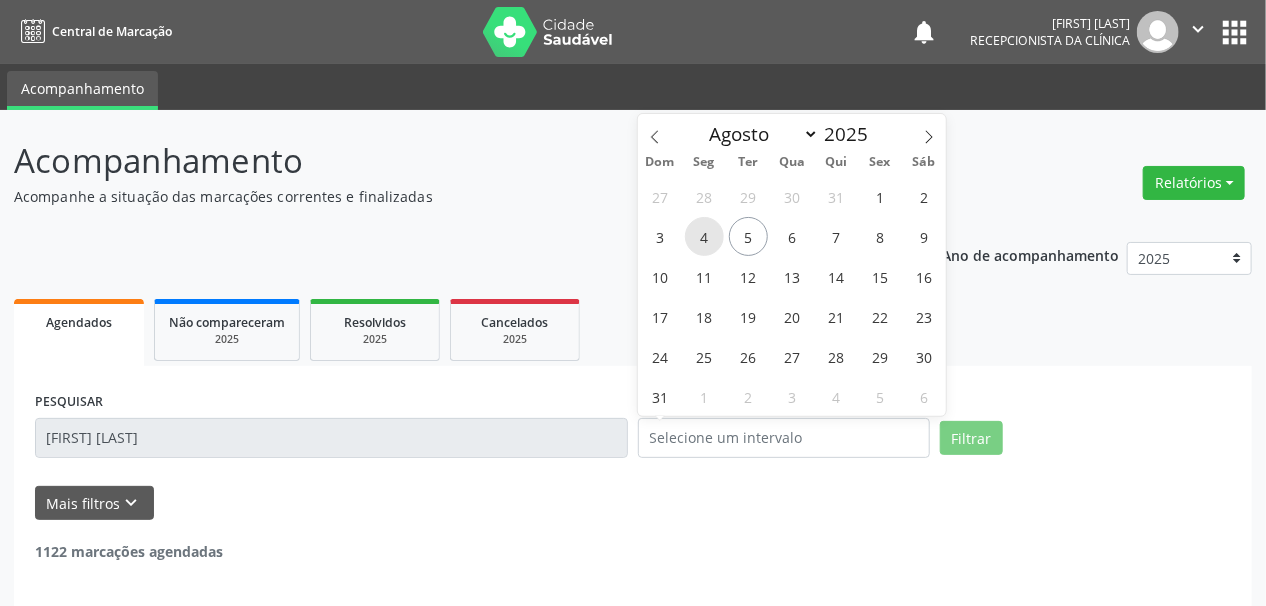 click on "4" at bounding box center [704, 236] 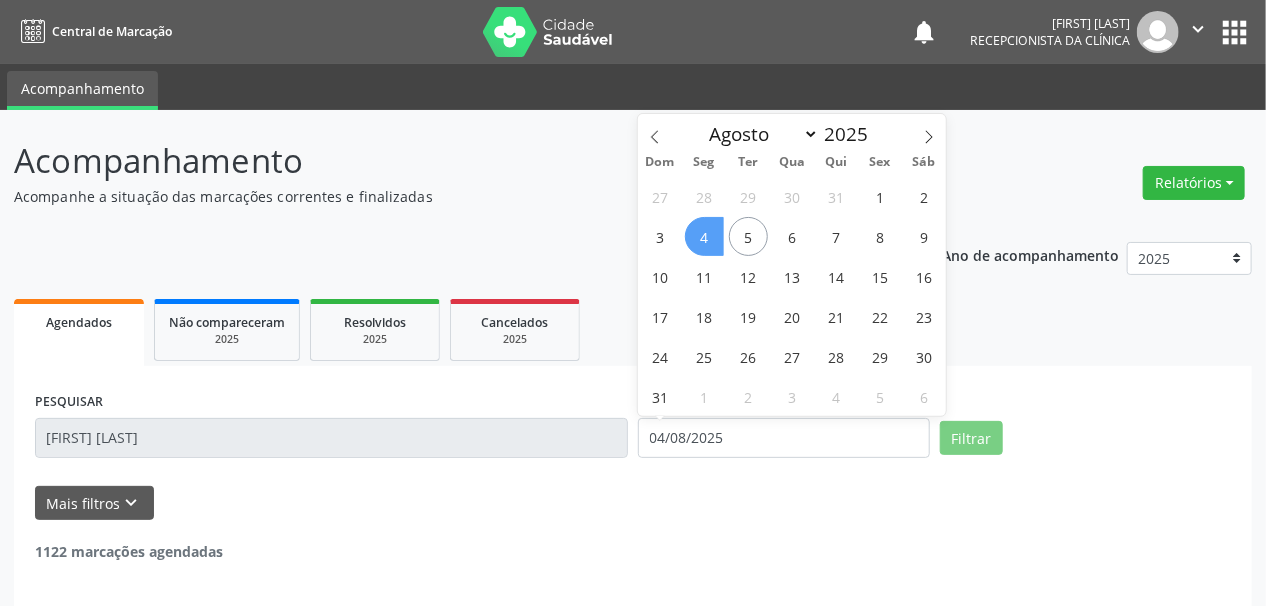 click on "4" at bounding box center [704, 236] 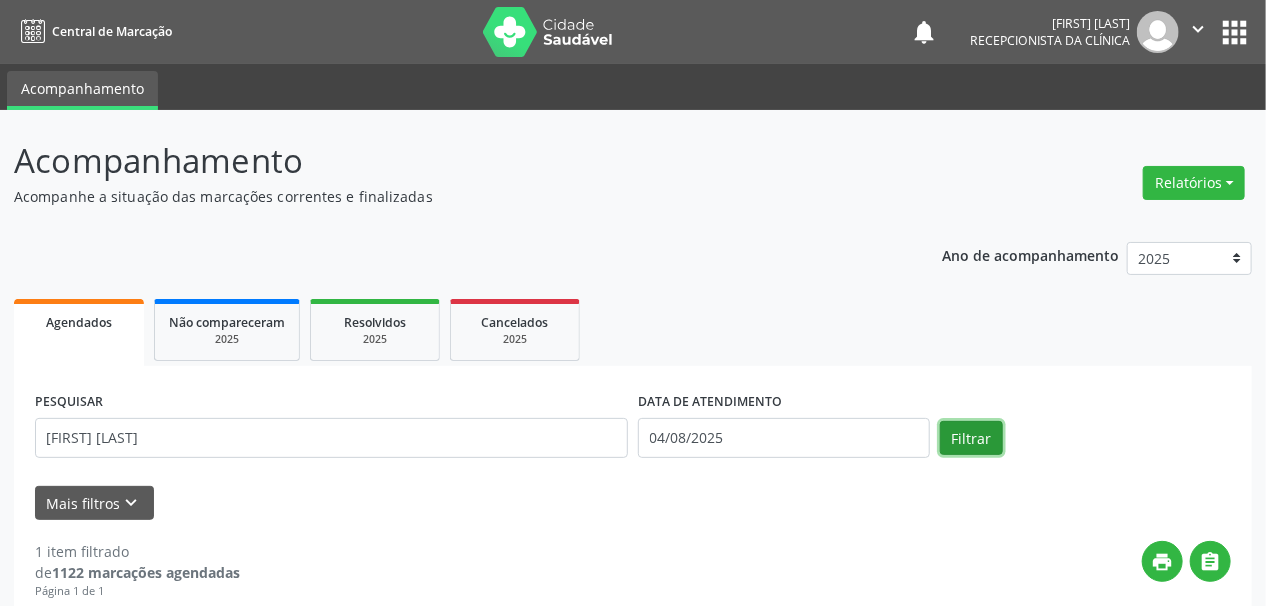 click on "Filtrar" at bounding box center (971, 438) 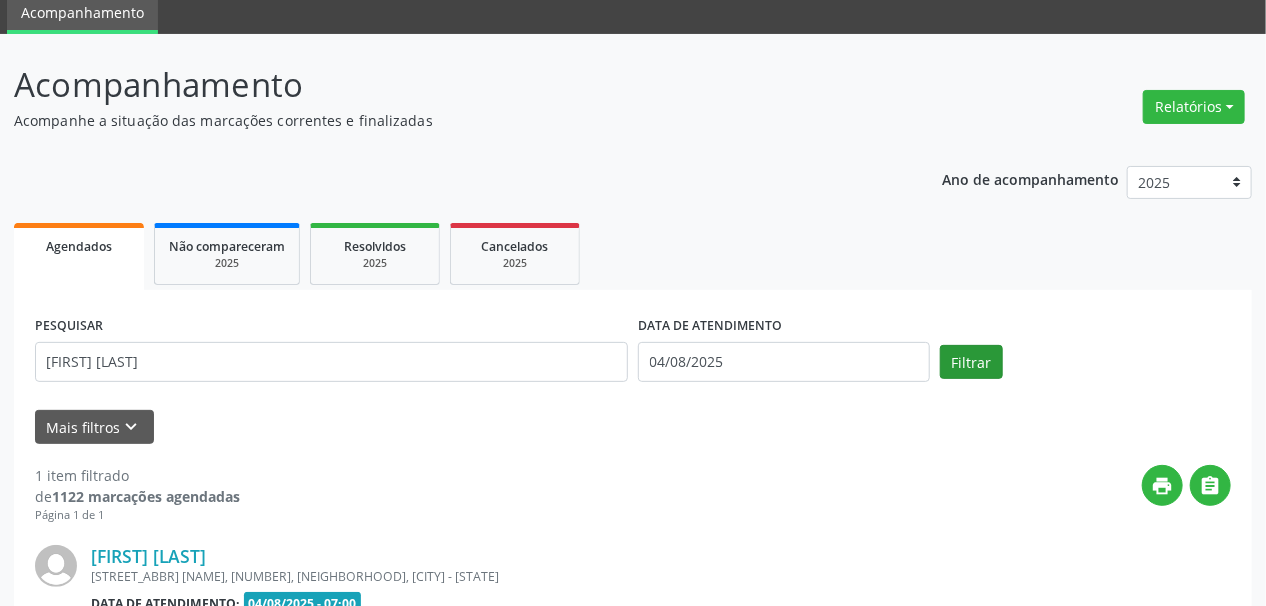 scroll, scrollTop: 299, scrollLeft: 0, axis: vertical 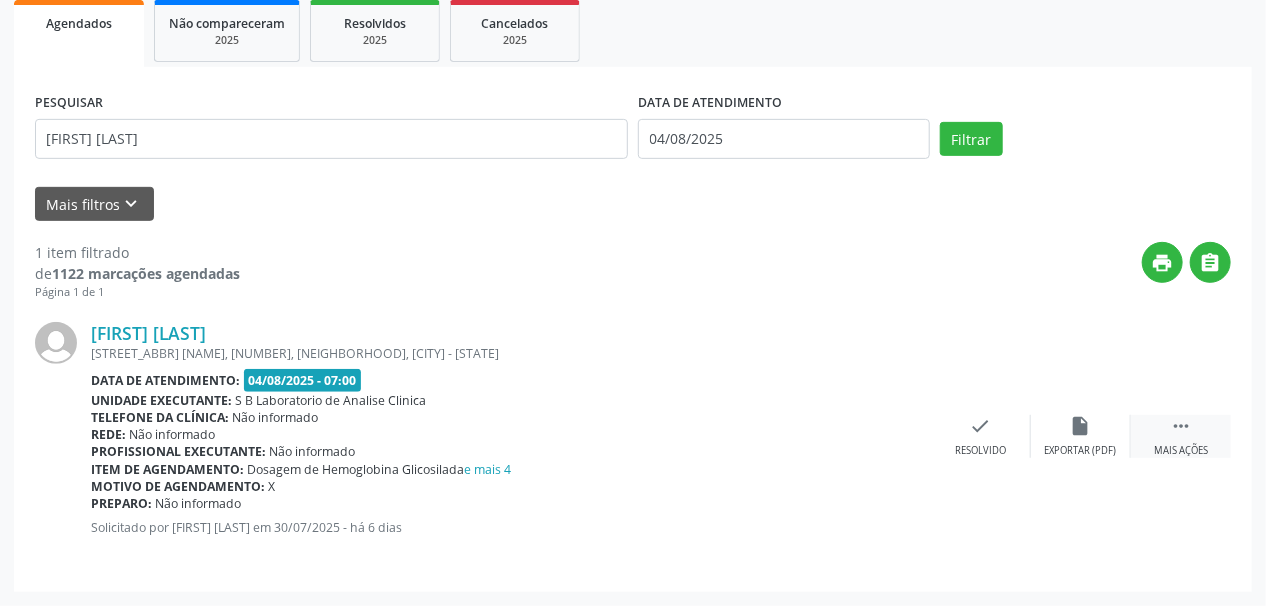 click on "
Mais ações" at bounding box center (1181, 436) 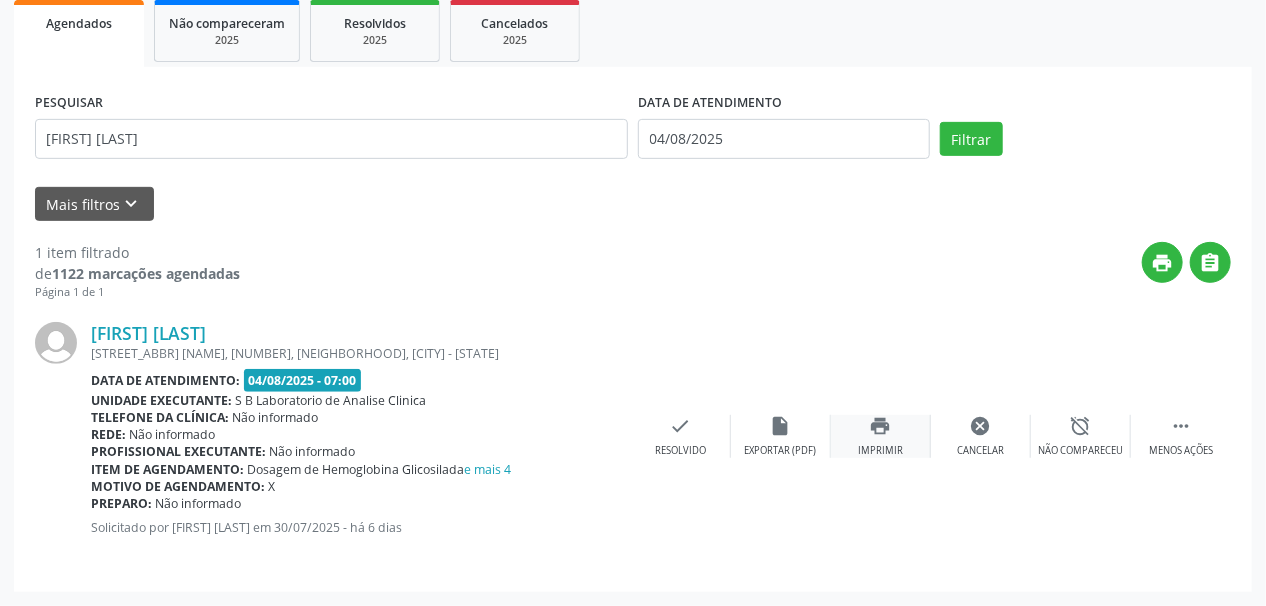click on "print" at bounding box center (881, 426) 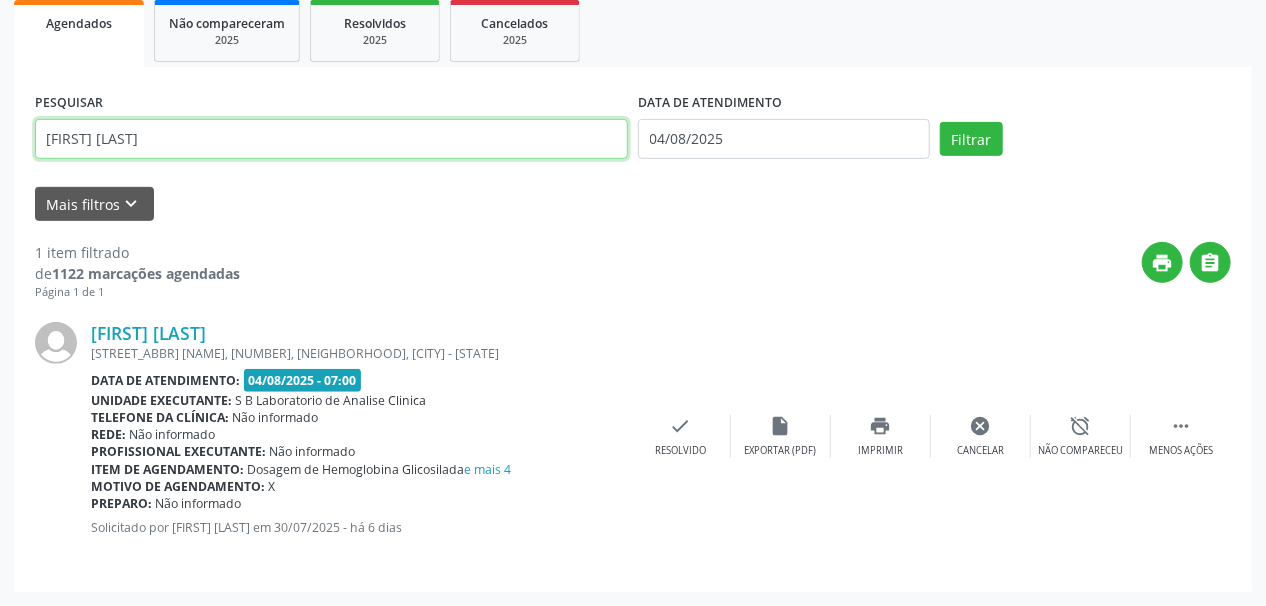 drag, startPoint x: 262, startPoint y: 145, endPoint x: 28, endPoint y: 164, distance: 234.7701 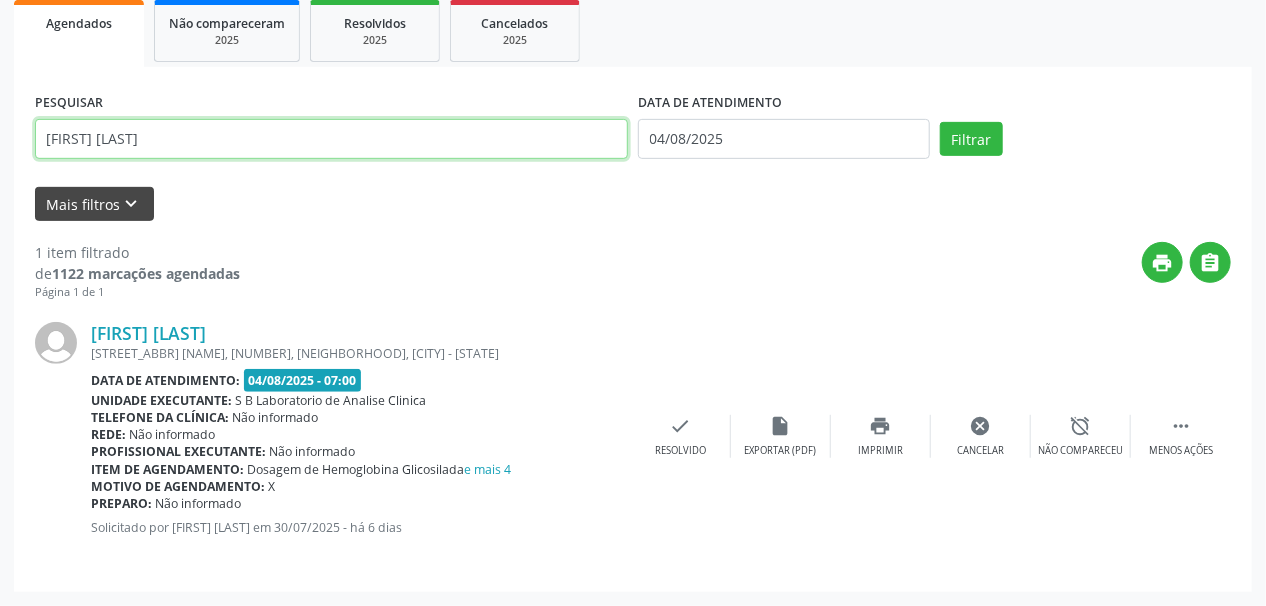 click on "Filtrar" at bounding box center [971, 139] 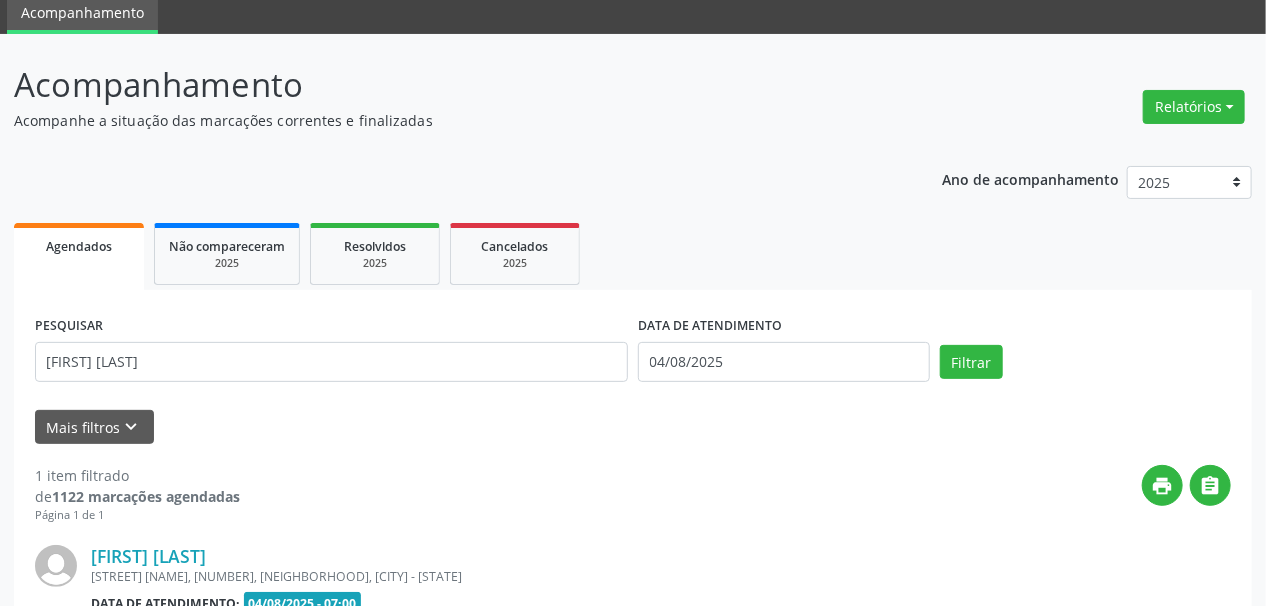scroll, scrollTop: 299, scrollLeft: 0, axis: vertical 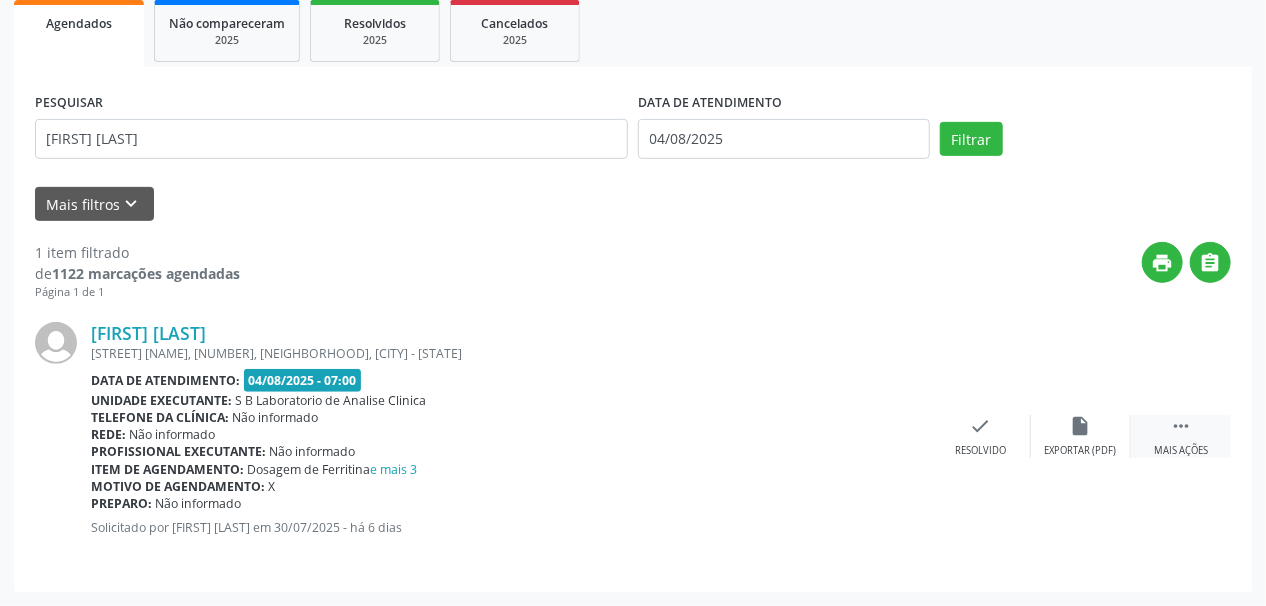 click on "Mais ações" at bounding box center [1181, 451] 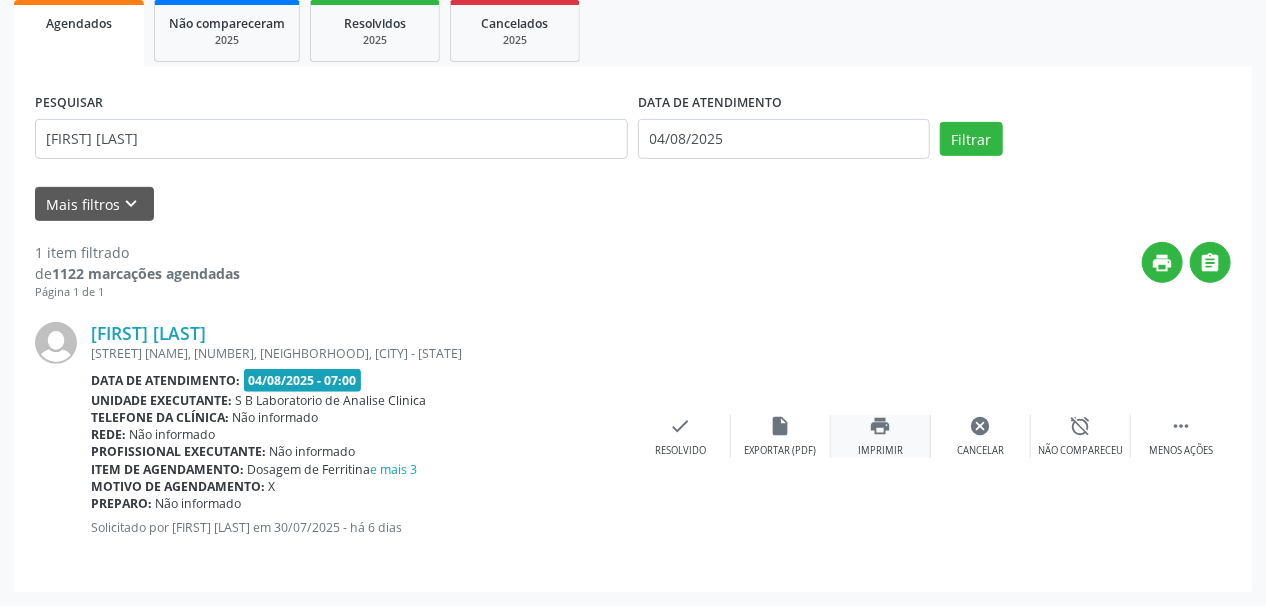 click on "print
Imprimir" at bounding box center (881, 436) 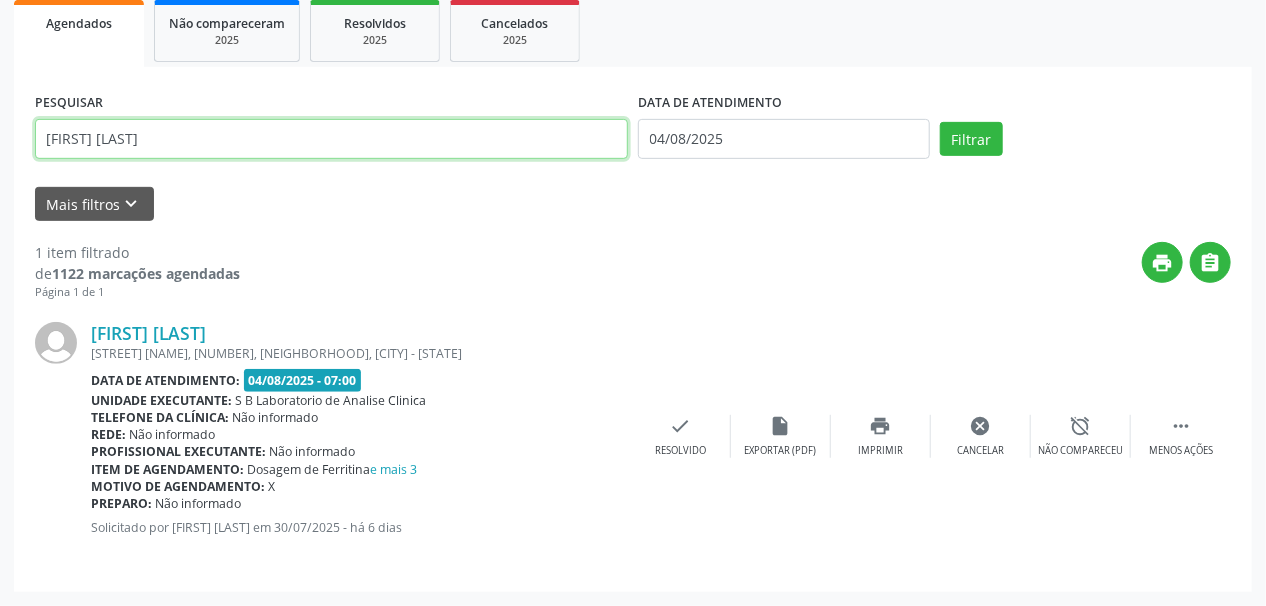 drag, startPoint x: 335, startPoint y: 138, endPoint x: 0, endPoint y: 153, distance: 335.33566 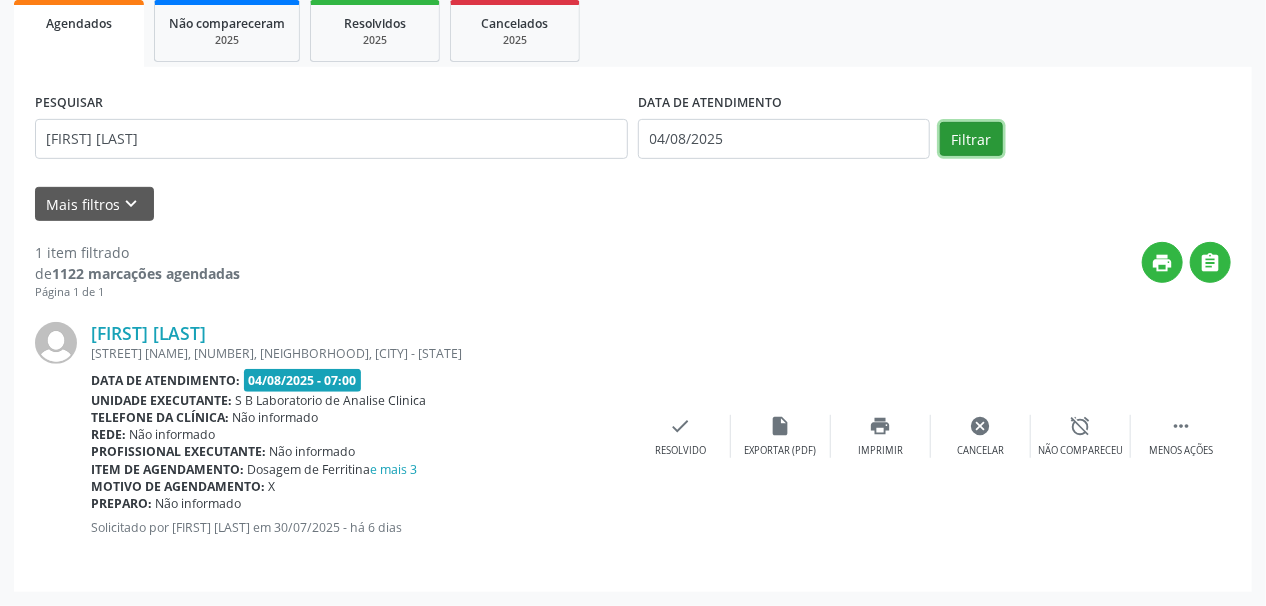 click on "Filtrar" at bounding box center [971, 139] 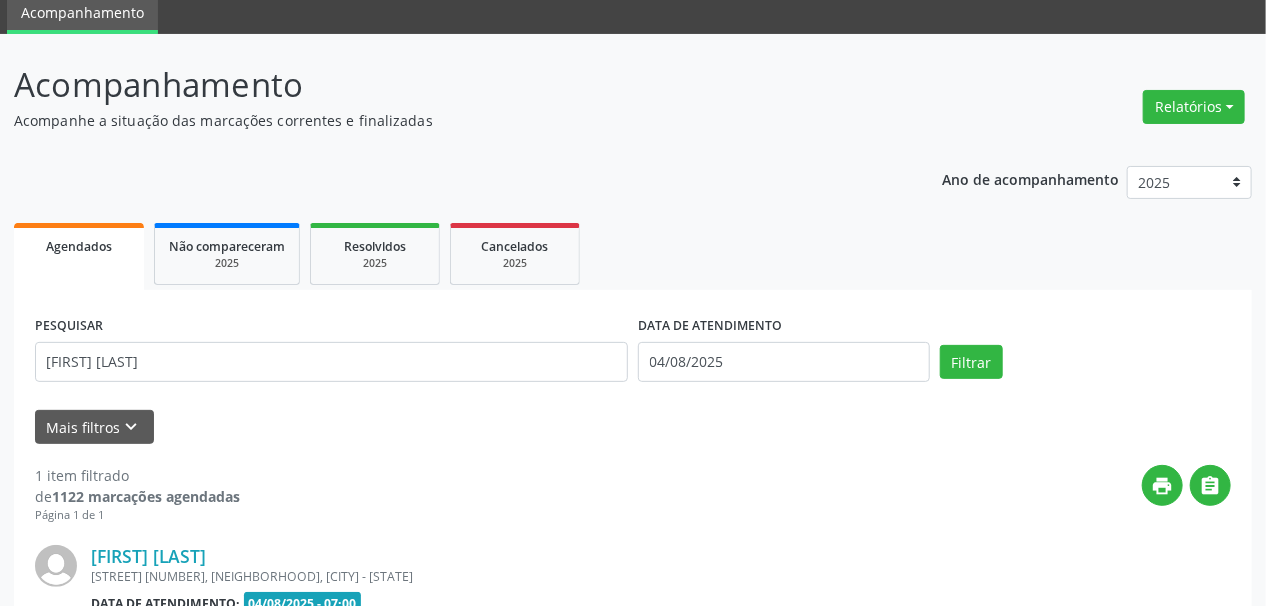 scroll, scrollTop: 299, scrollLeft: 0, axis: vertical 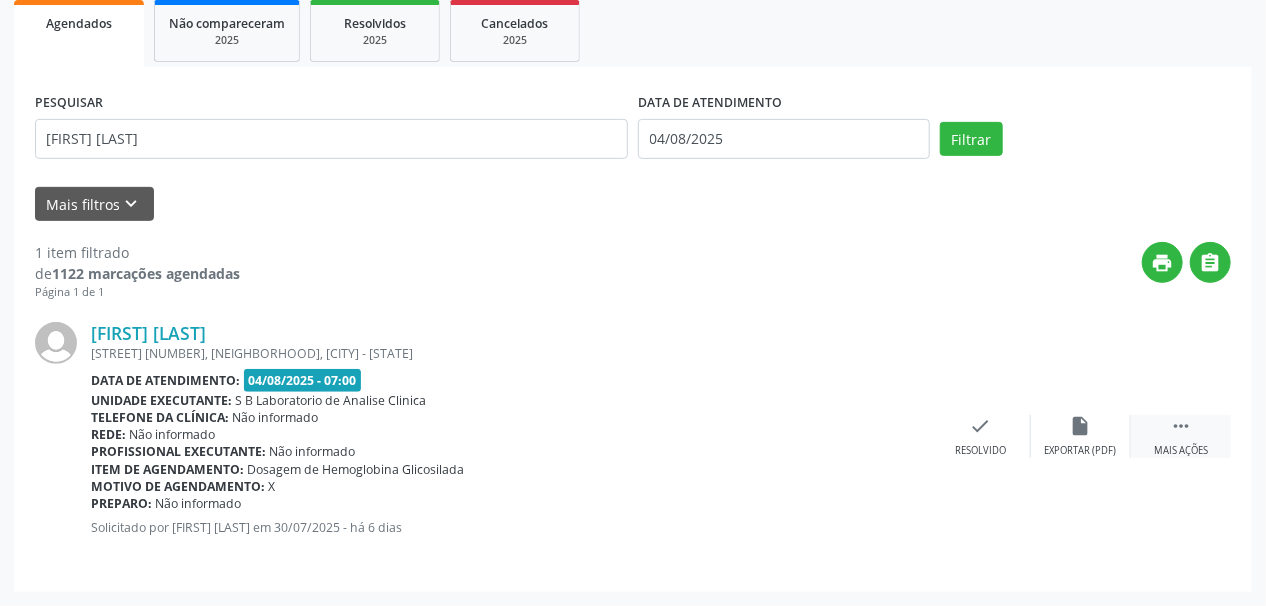 click on "" at bounding box center (1181, 426) 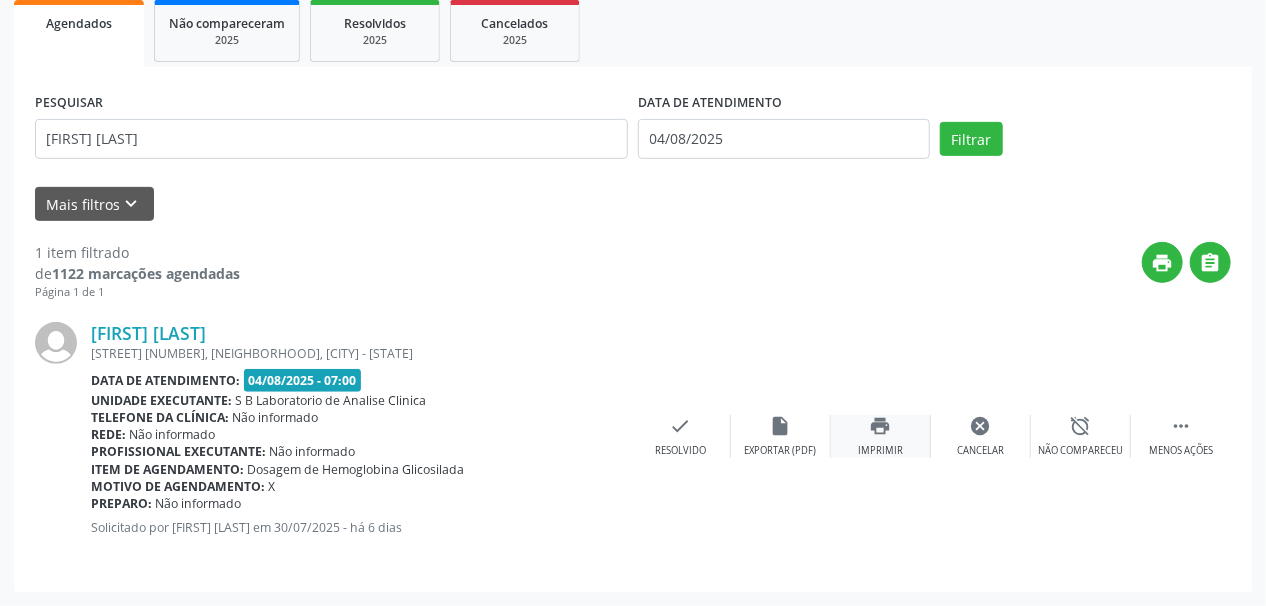 click on "print
Imprimir" at bounding box center [881, 436] 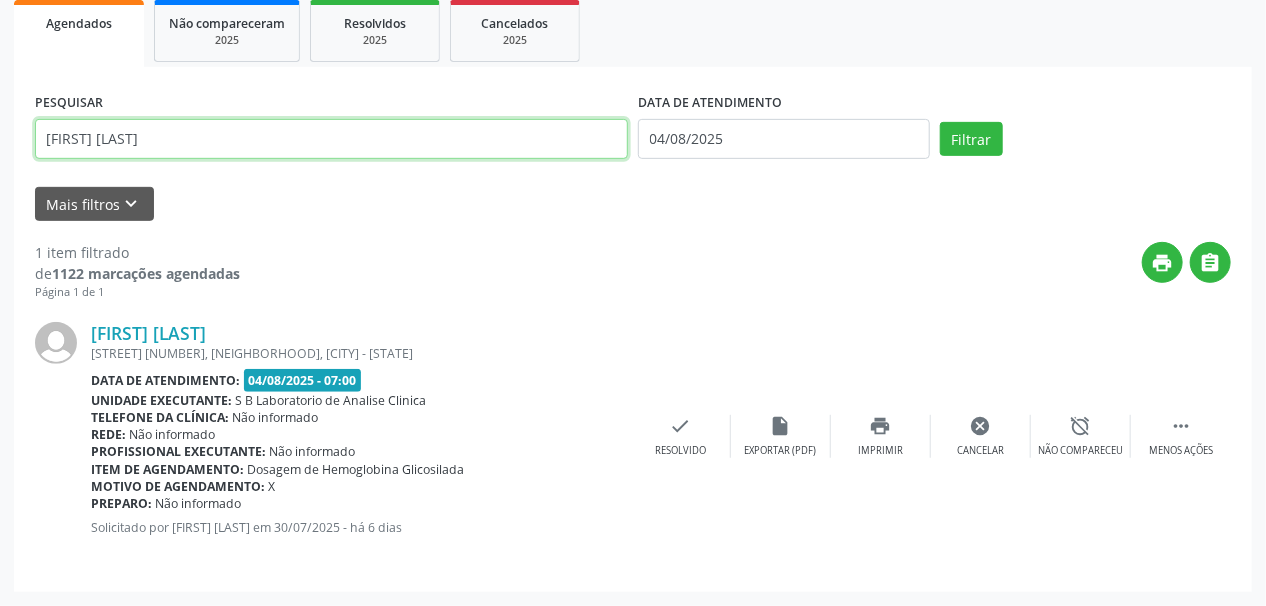 drag, startPoint x: 297, startPoint y: 144, endPoint x: 0, endPoint y: 160, distance: 297.43066 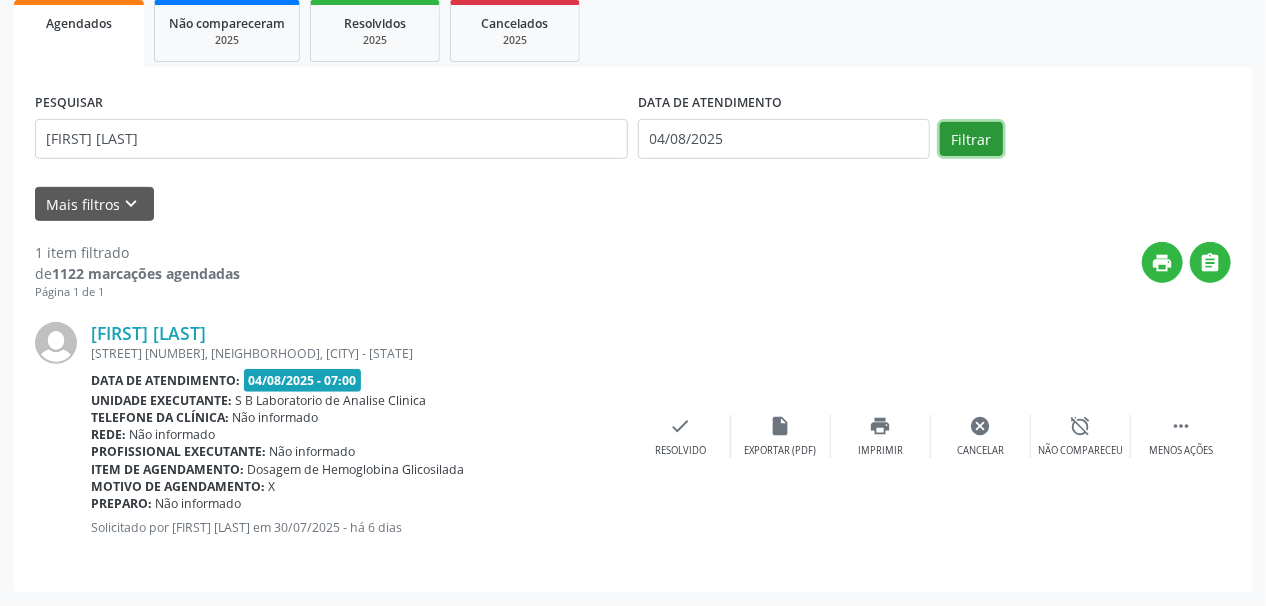 click on "Filtrar" at bounding box center [971, 139] 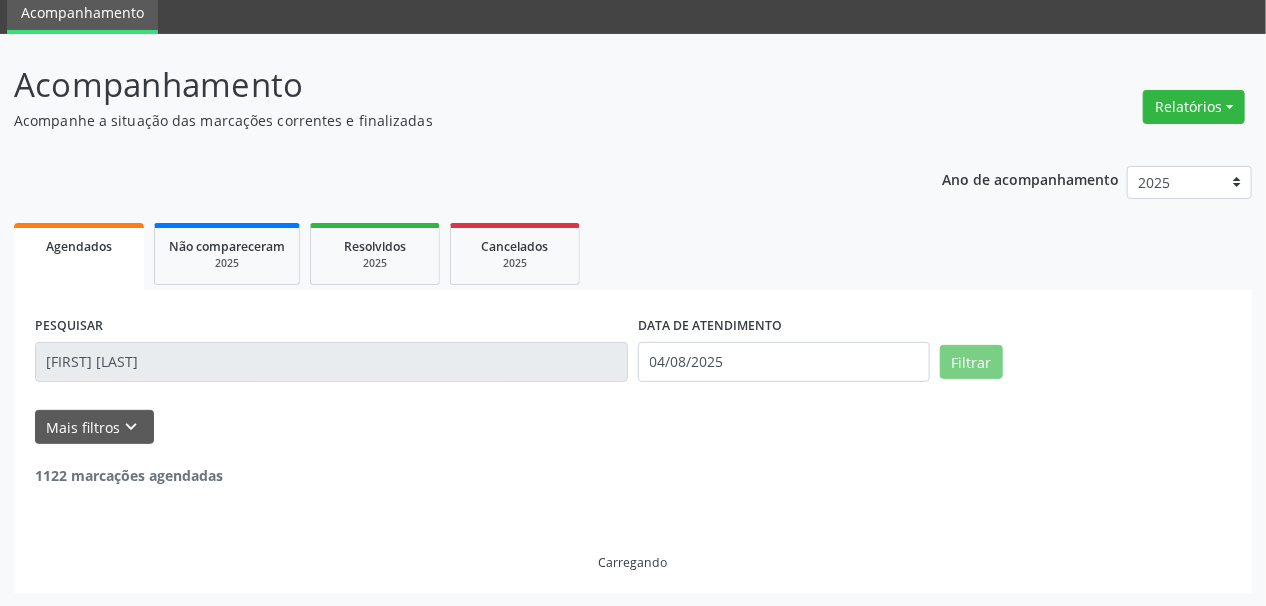 scroll, scrollTop: 299, scrollLeft: 0, axis: vertical 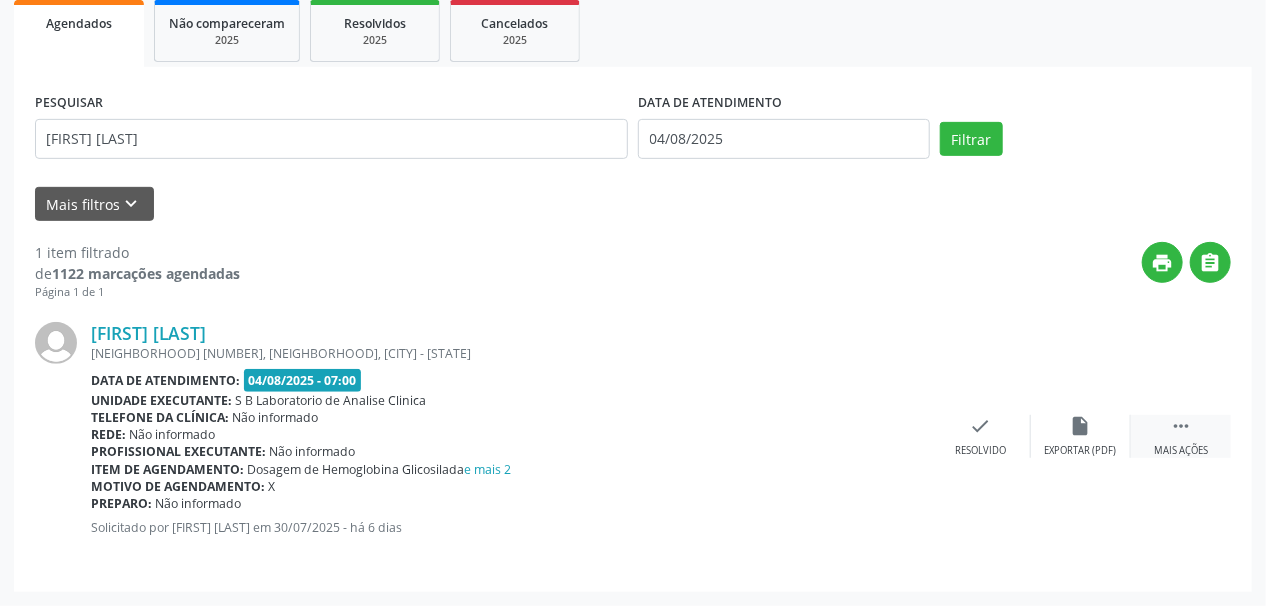 click on "" at bounding box center [1181, 426] 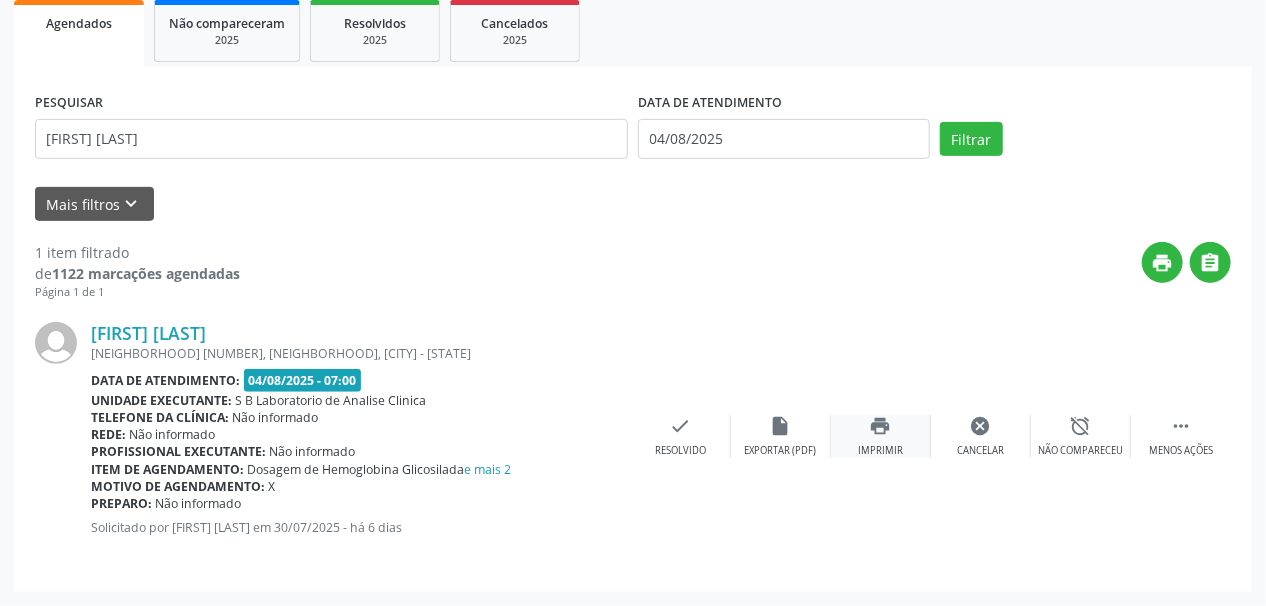 click on "print
Imprimir" at bounding box center (881, 436) 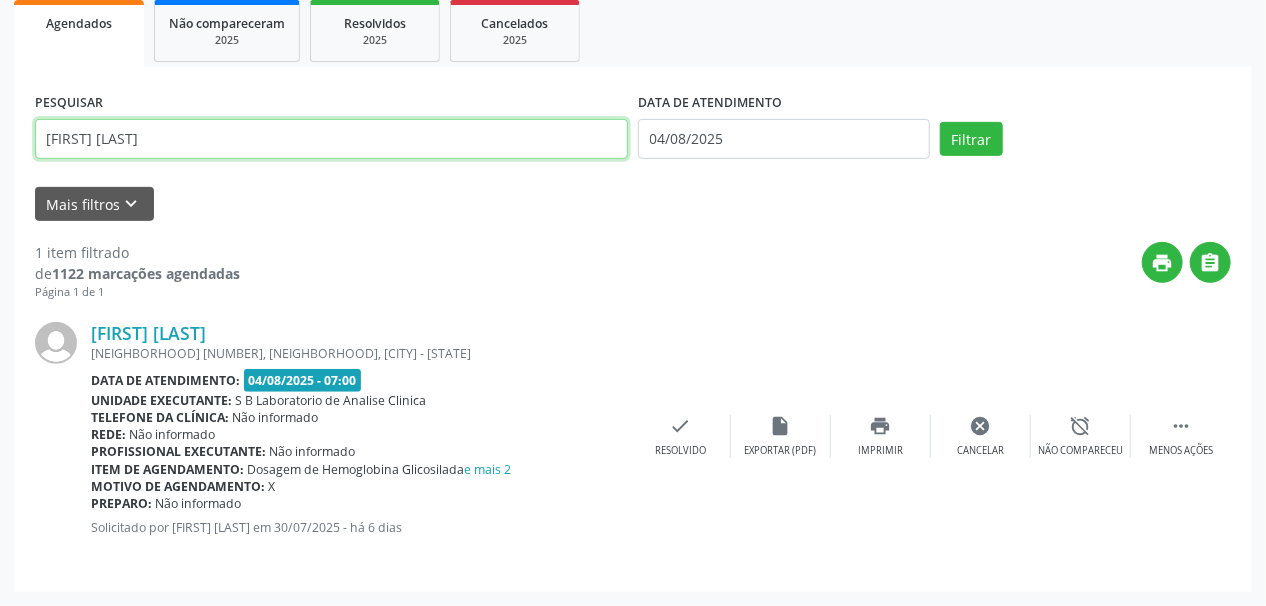 drag, startPoint x: 280, startPoint y: 151, endPoint x: 7, endPoint y: 145, distance: 273.06592 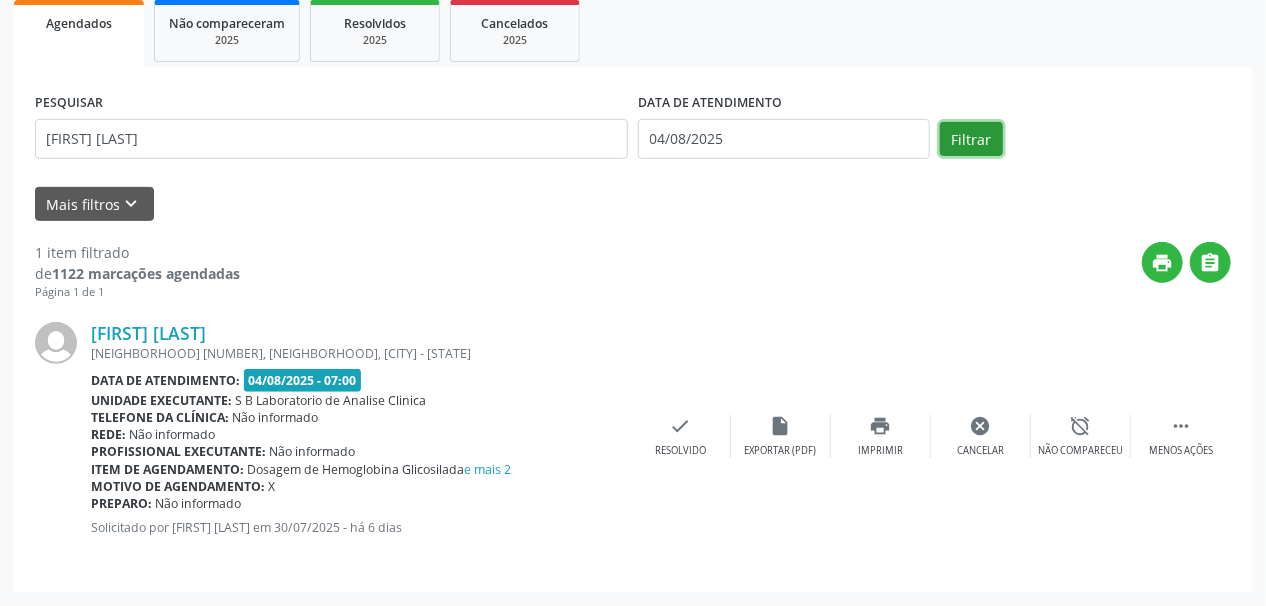 click on "Filtrar" at bounding box center [971, 139] 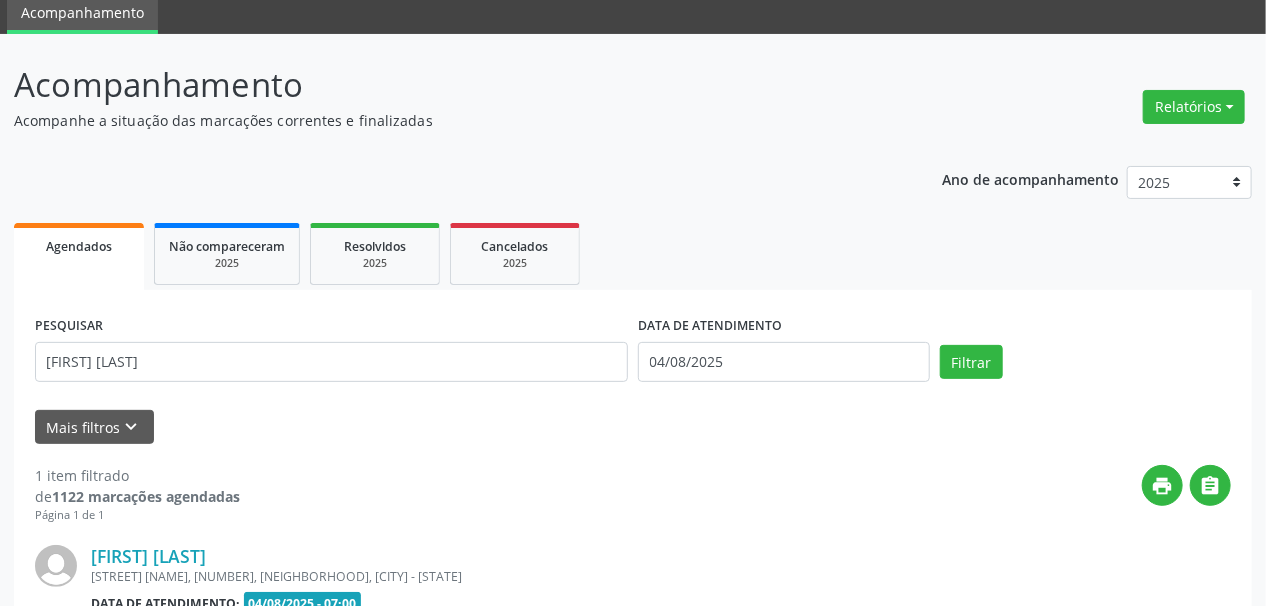 scroll, scrollTop: 299, scrollLeft: 0, axis: vertical 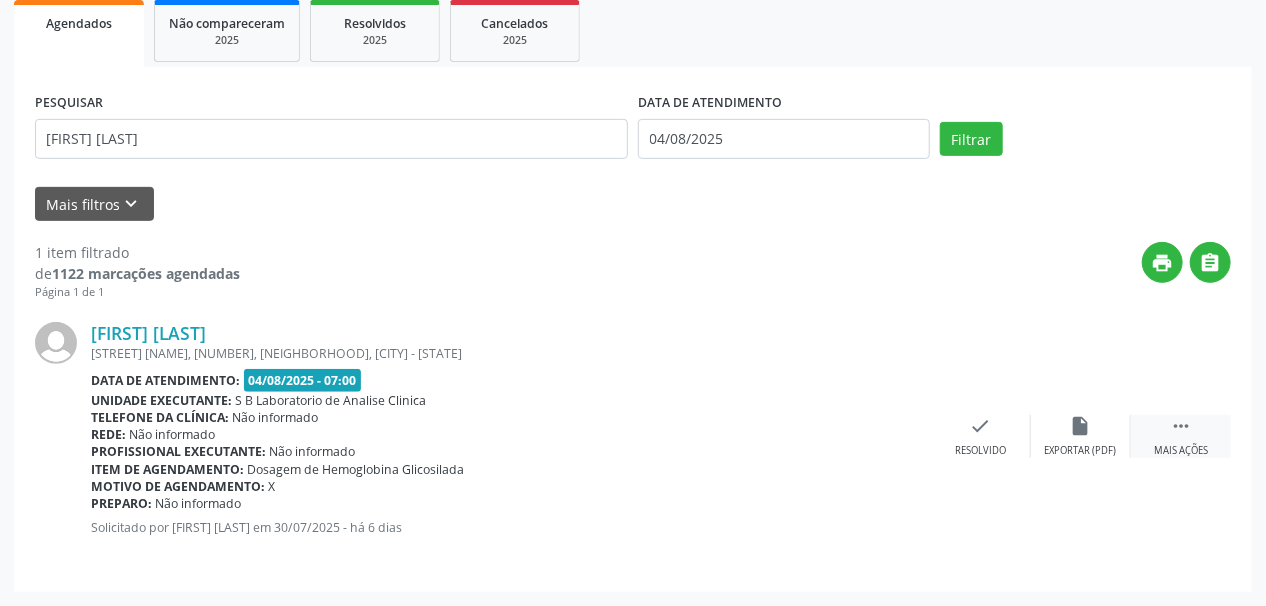 click on "
Mais ações" at bounding box center [1181, 436] 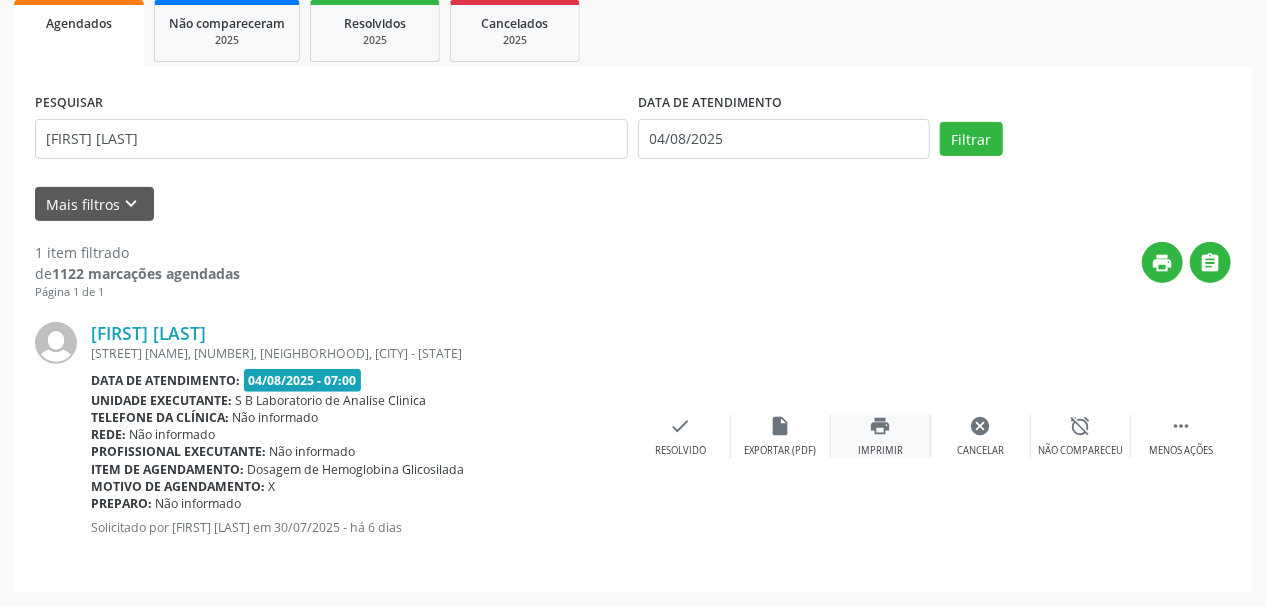 click on "print
Imprimir" at bounding box center (881, 436) 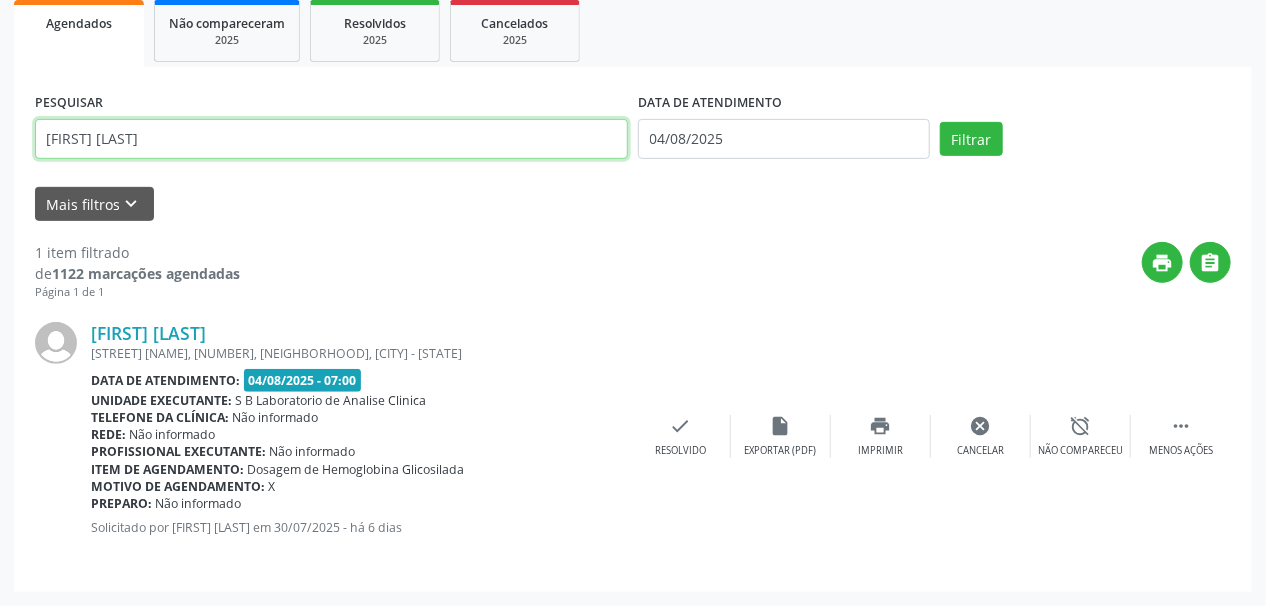 drag, startPoint x: 317, startPoint y: 154, endPoint x: 0, endPoint y: 204, distance: 320.919 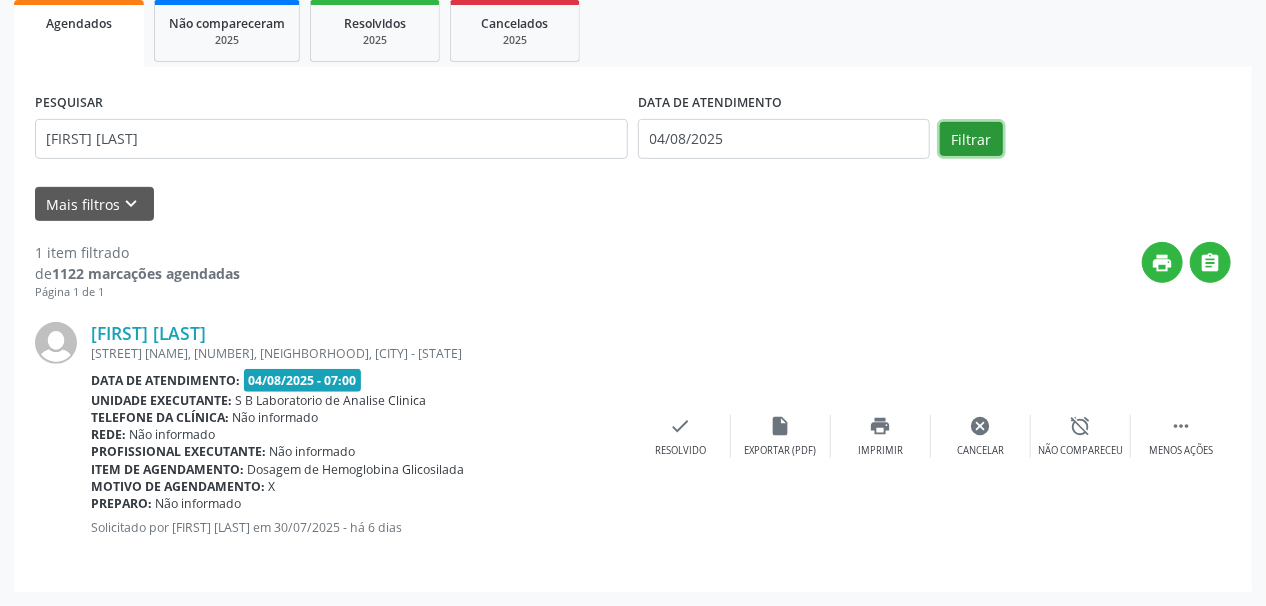 click on "Filtrar" at bounding box center [971, 139] 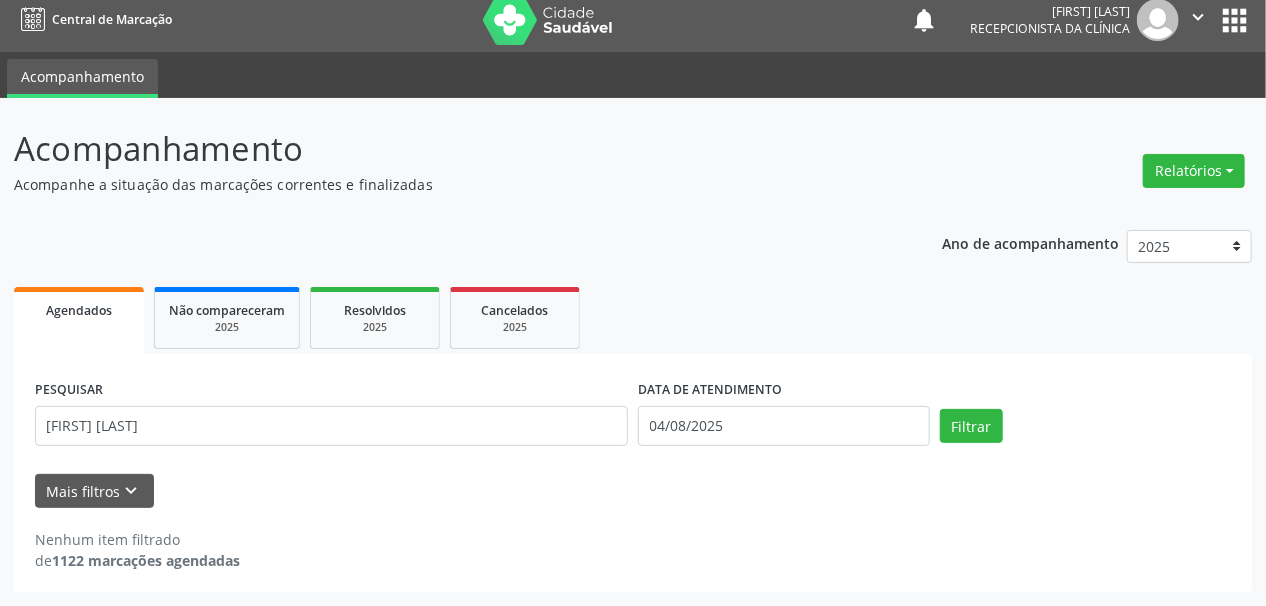 scroll, scrollTop: 12, scrollLeft: 0, axis: vertical 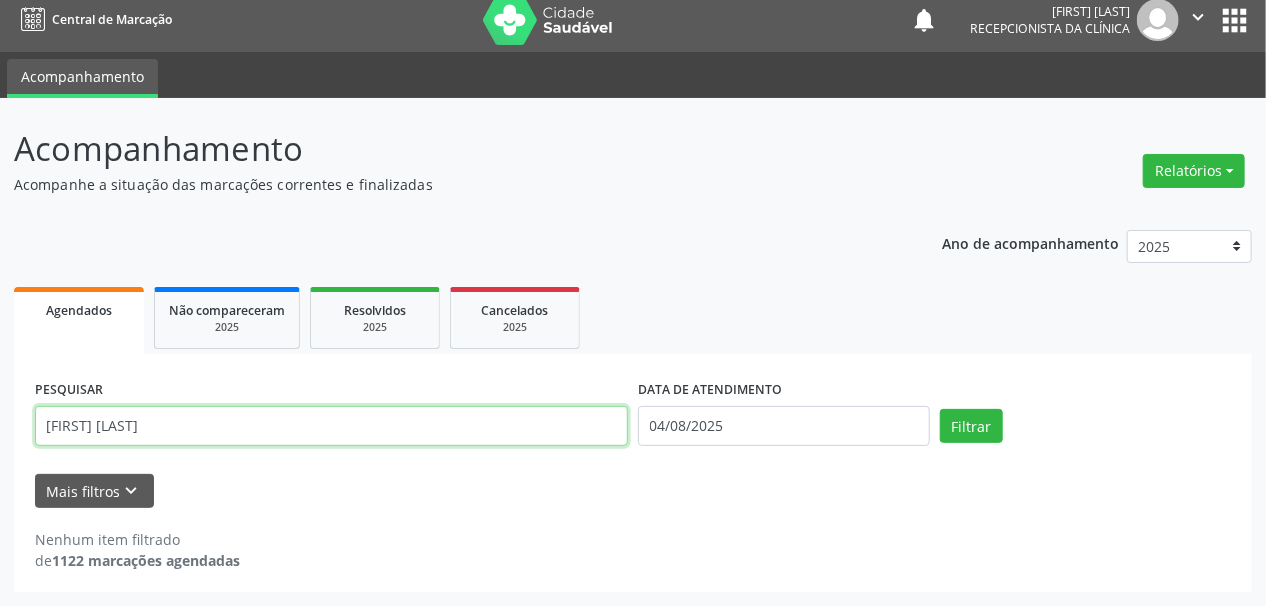 click on "[FIRST] [LAST]" at bounding box center (331, 426) 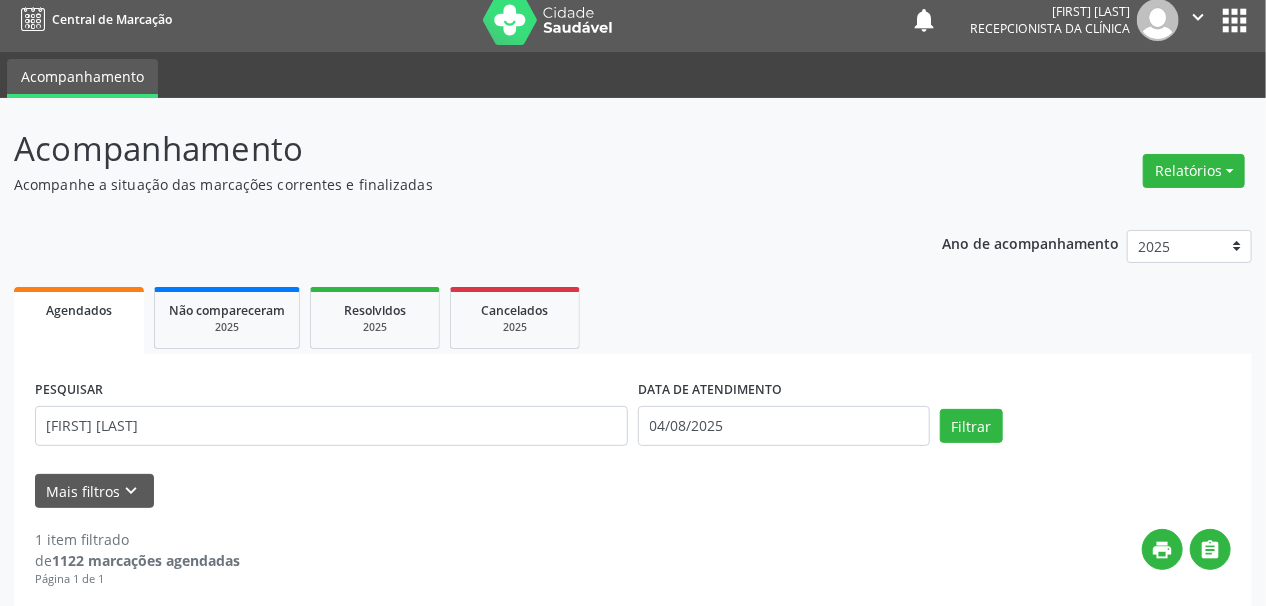 scroll, scrollTop: 299, scrollLeft: 0, axis: vertical 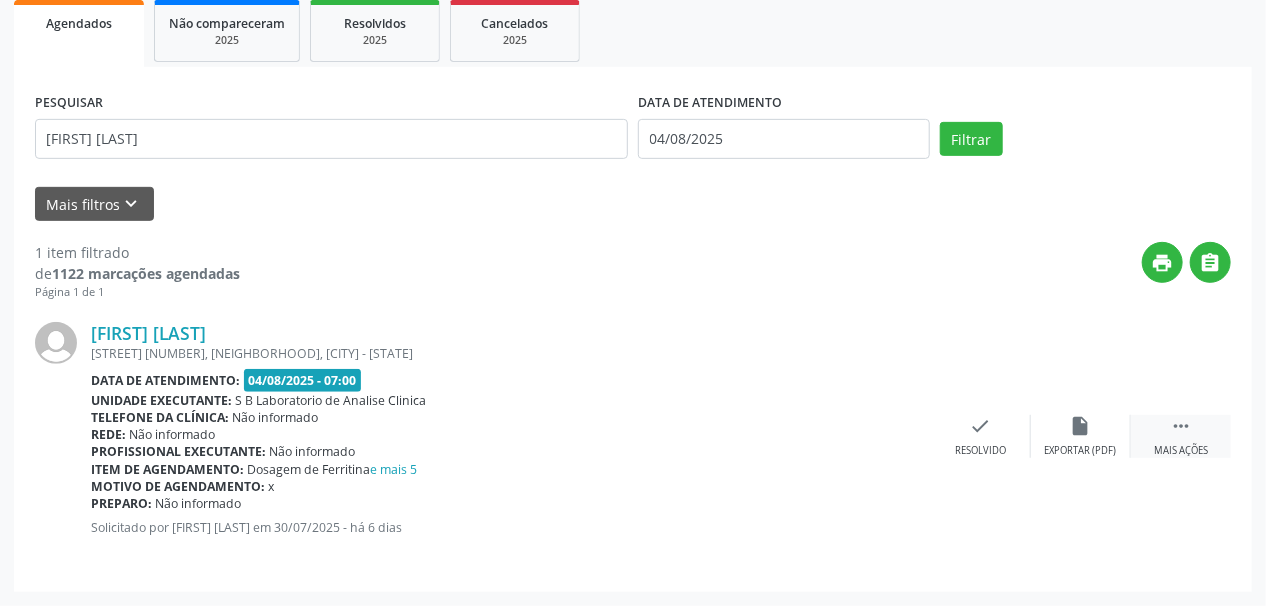 click on "" at bounding box center [1181, 426] 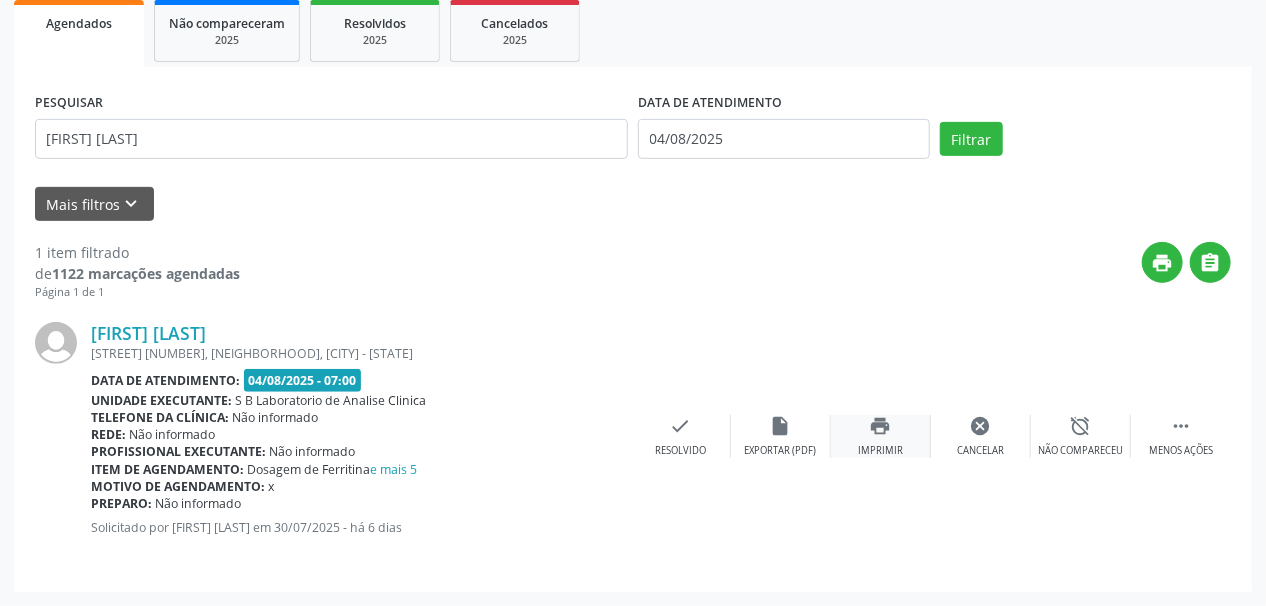 click on "print
Imprimir" at bounding box center (881, 436) 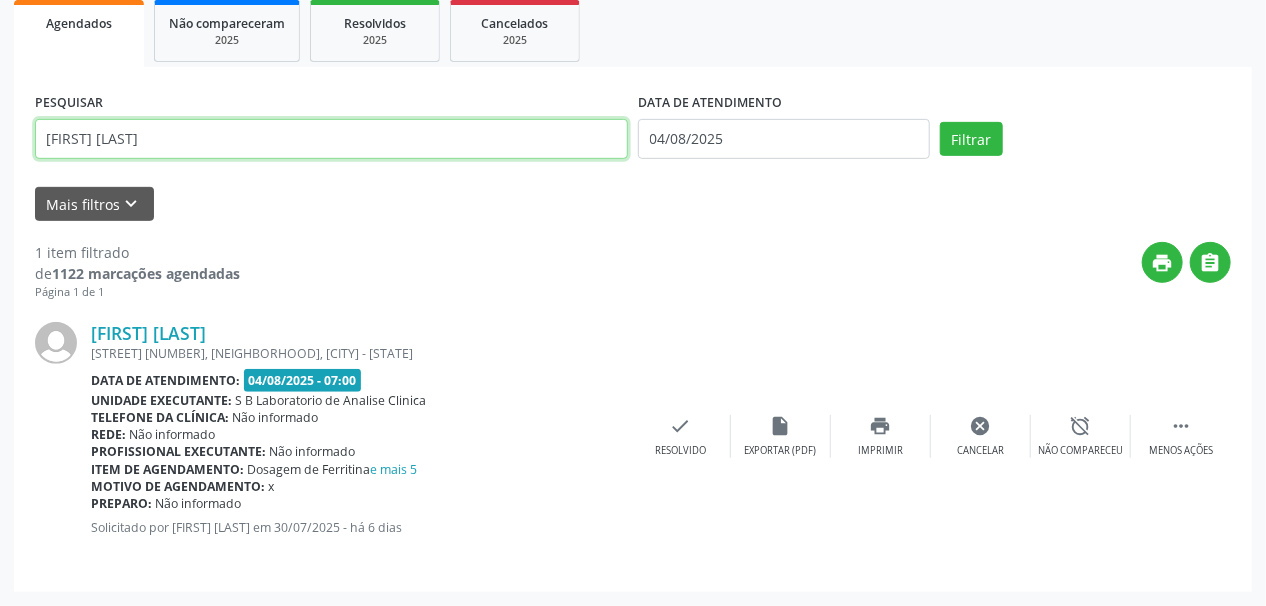 drag, startPoint x: 202, startPoint y: 134, endPoint x: 52, endPoint y: 128, distance: 150.11995 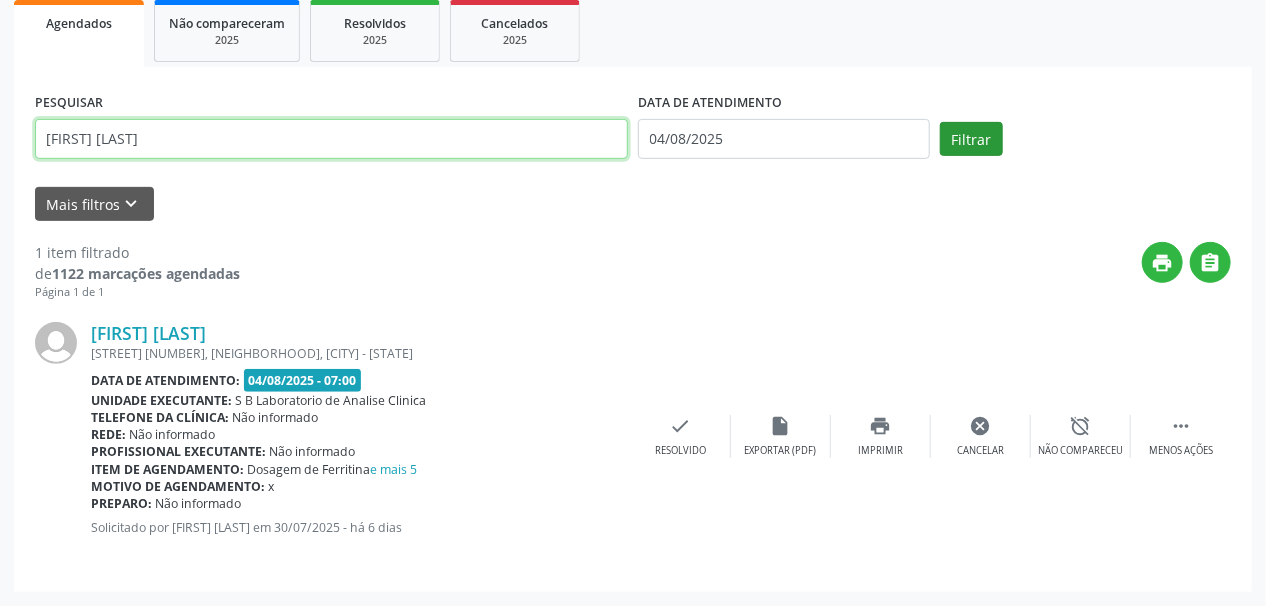 type on "[FIRST] [LAST]" 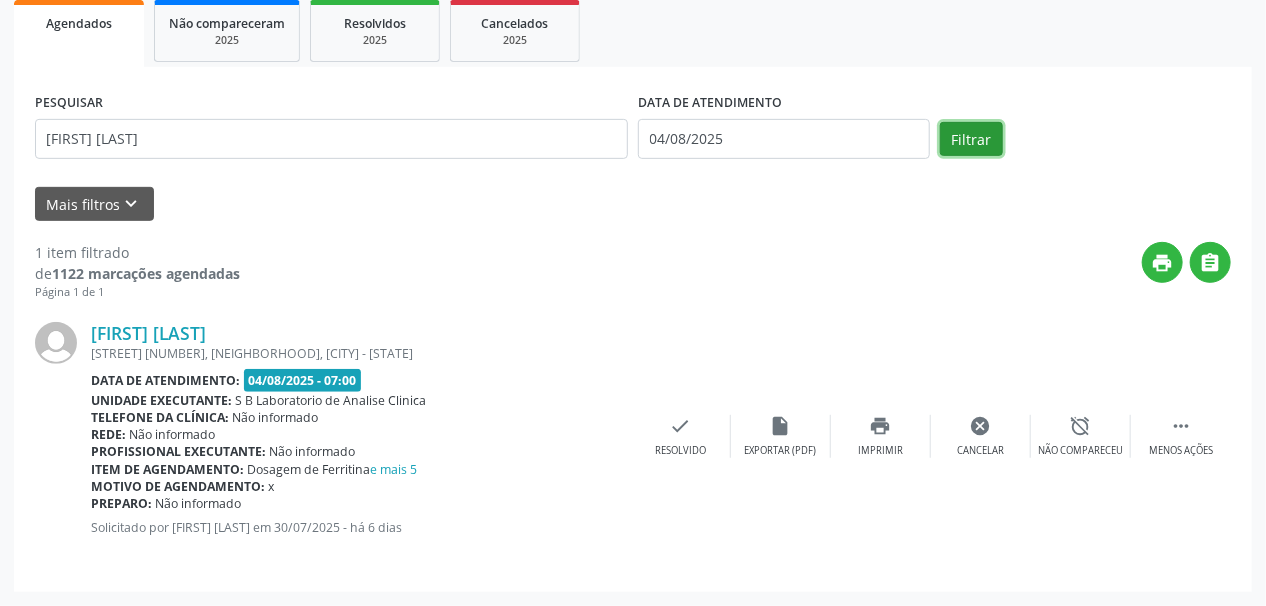 click on "Filtrar" at bounding box center (971, 139) 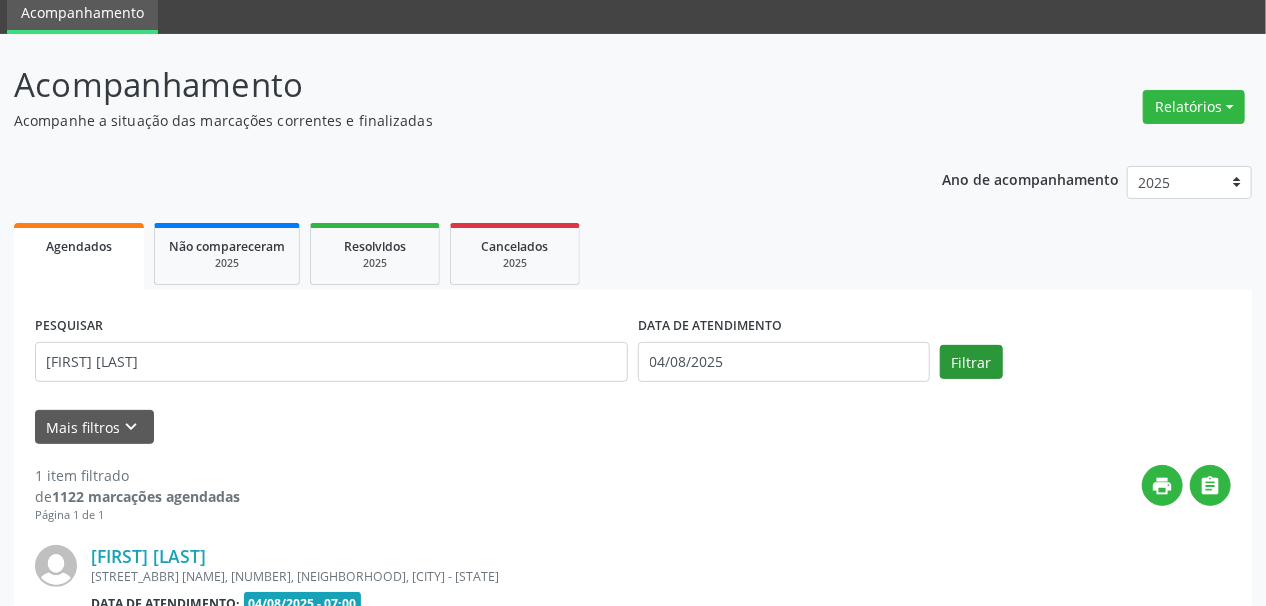 scroll, scrollTop: 299, scrollLeft: 0, axis: vertical 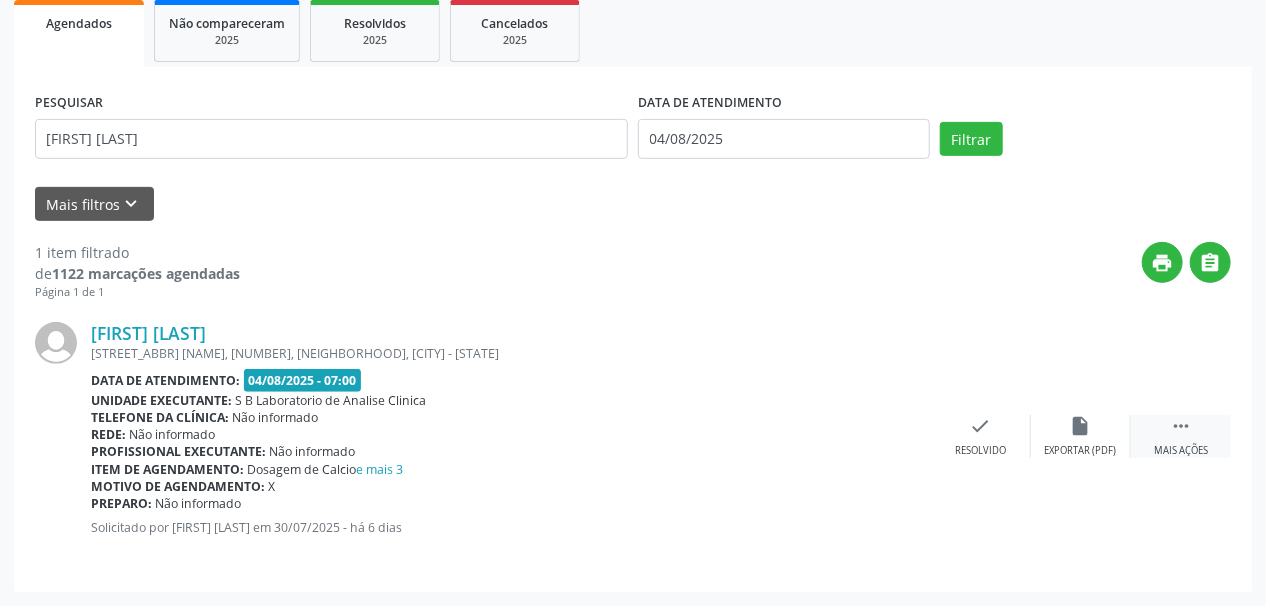 click on "
Mais ações" at bounding box center [1181, 436] 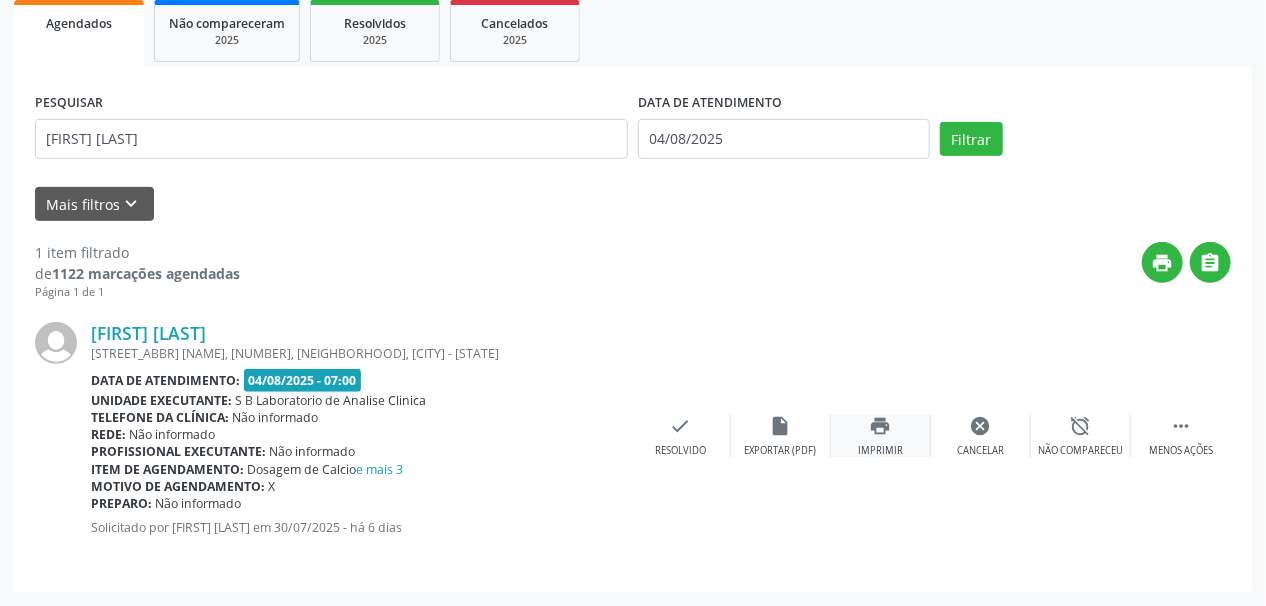 click on "print
Imprimir" at bounding box center (881, 436) 